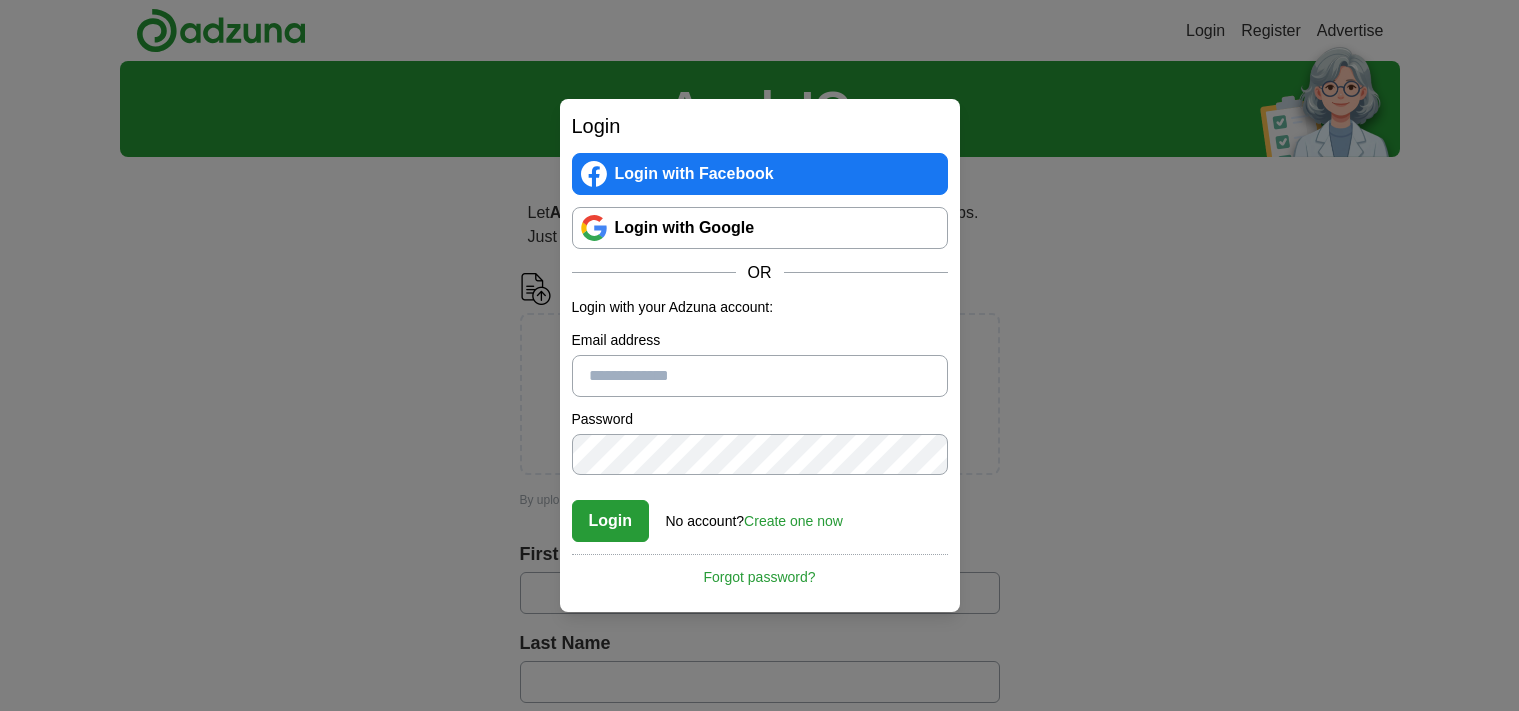 scroll, scrollTop: 0, scrollLeft: 0, axis: both 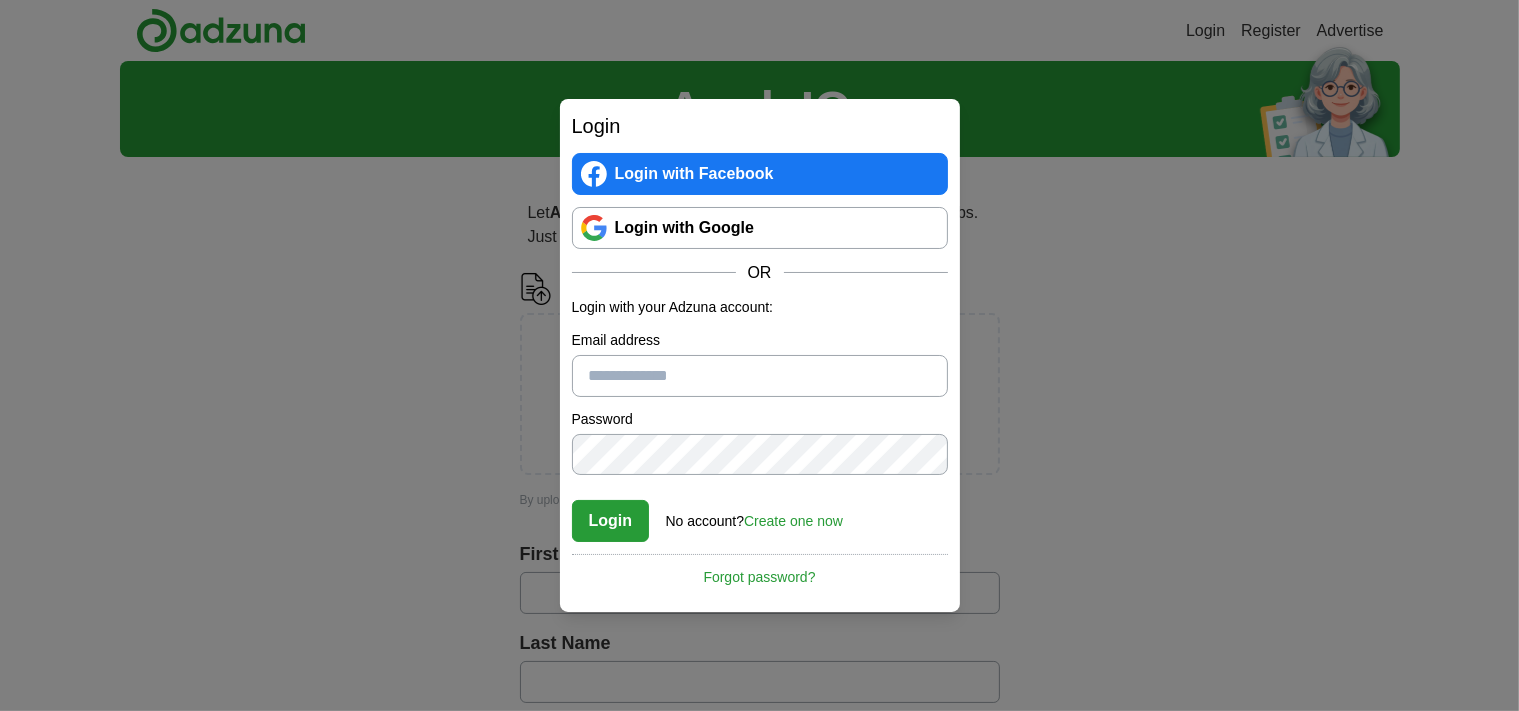 click on "Login with Google" at bounding box center [760, 228] 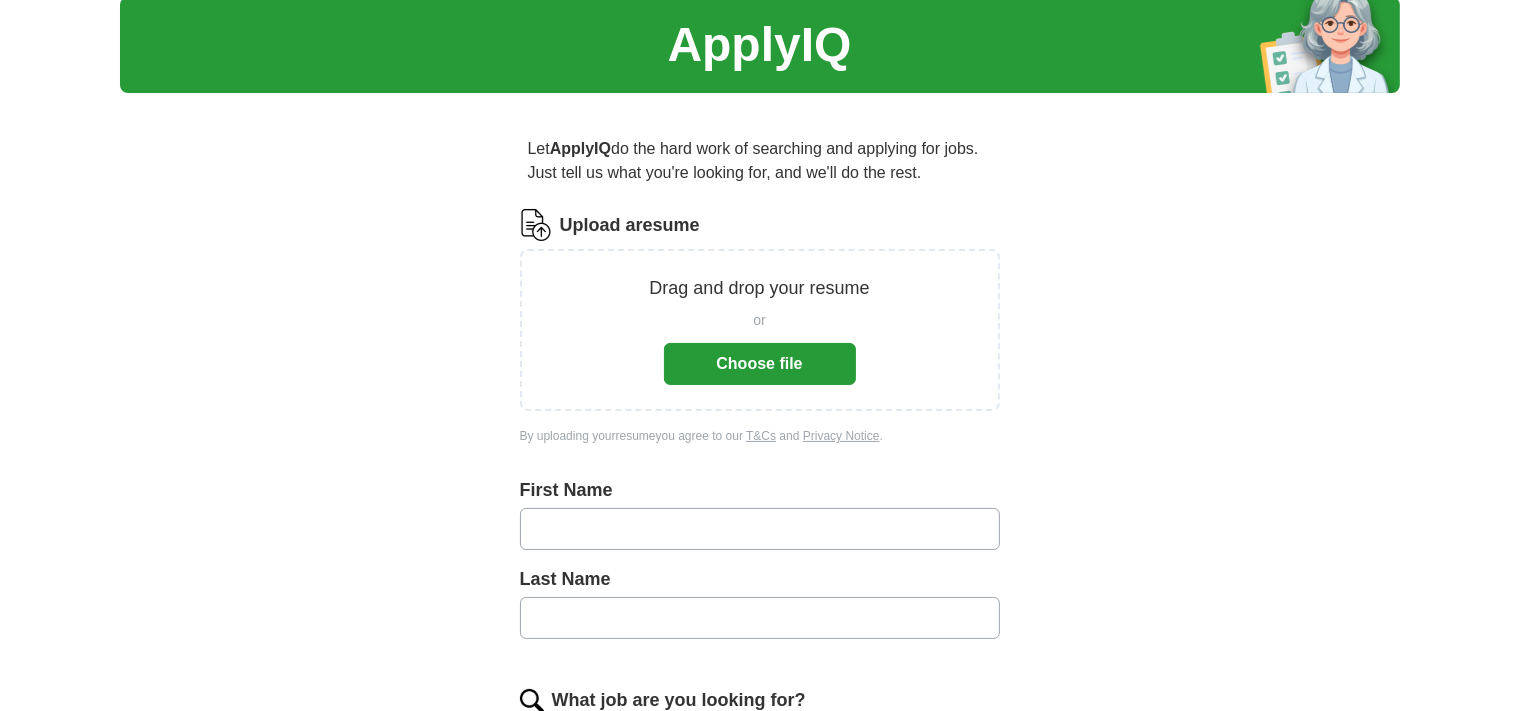 scroll, scrollTop: 105, scrollLeft: 0, axis: vertical 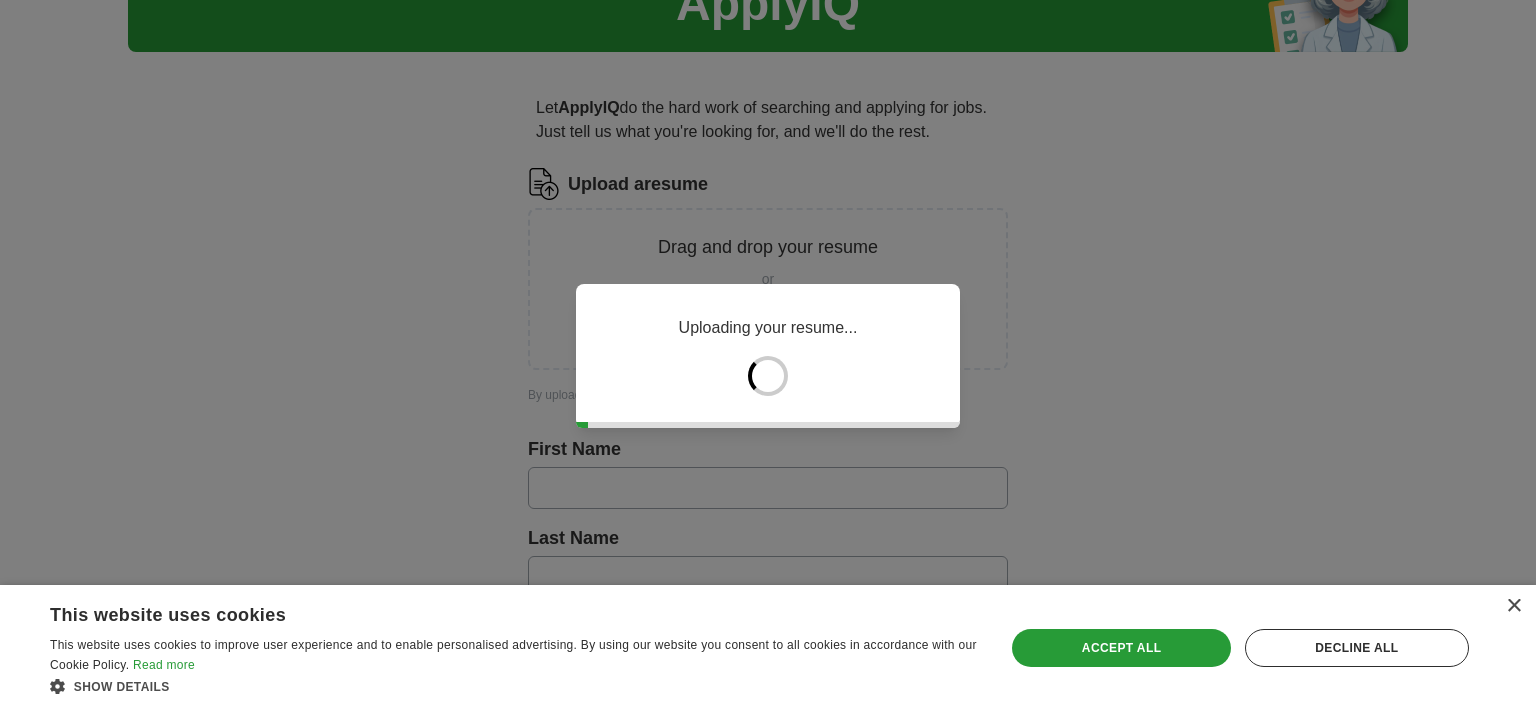 click on "Uploading your resume..." at bounding box center (768, 355) 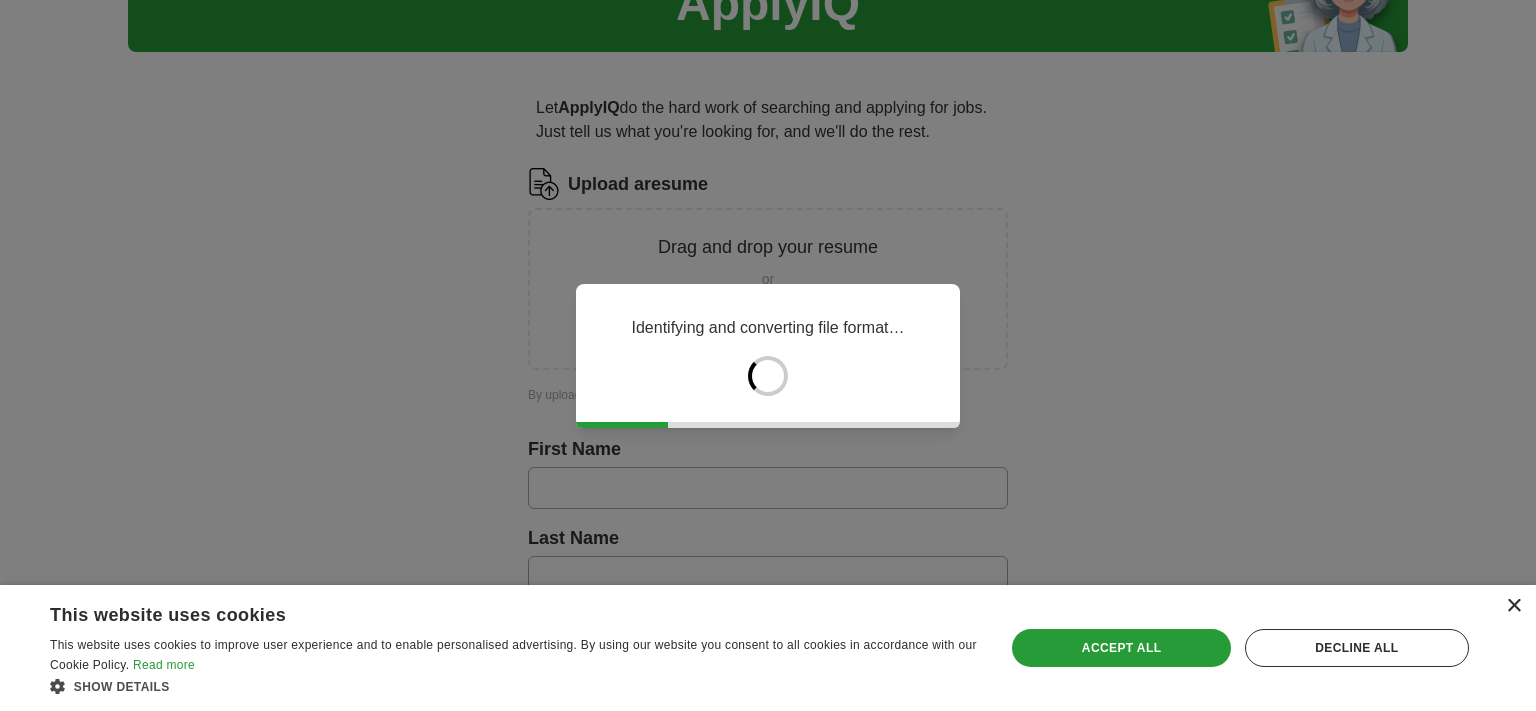click on "×" at bounding box center [1513, 606] 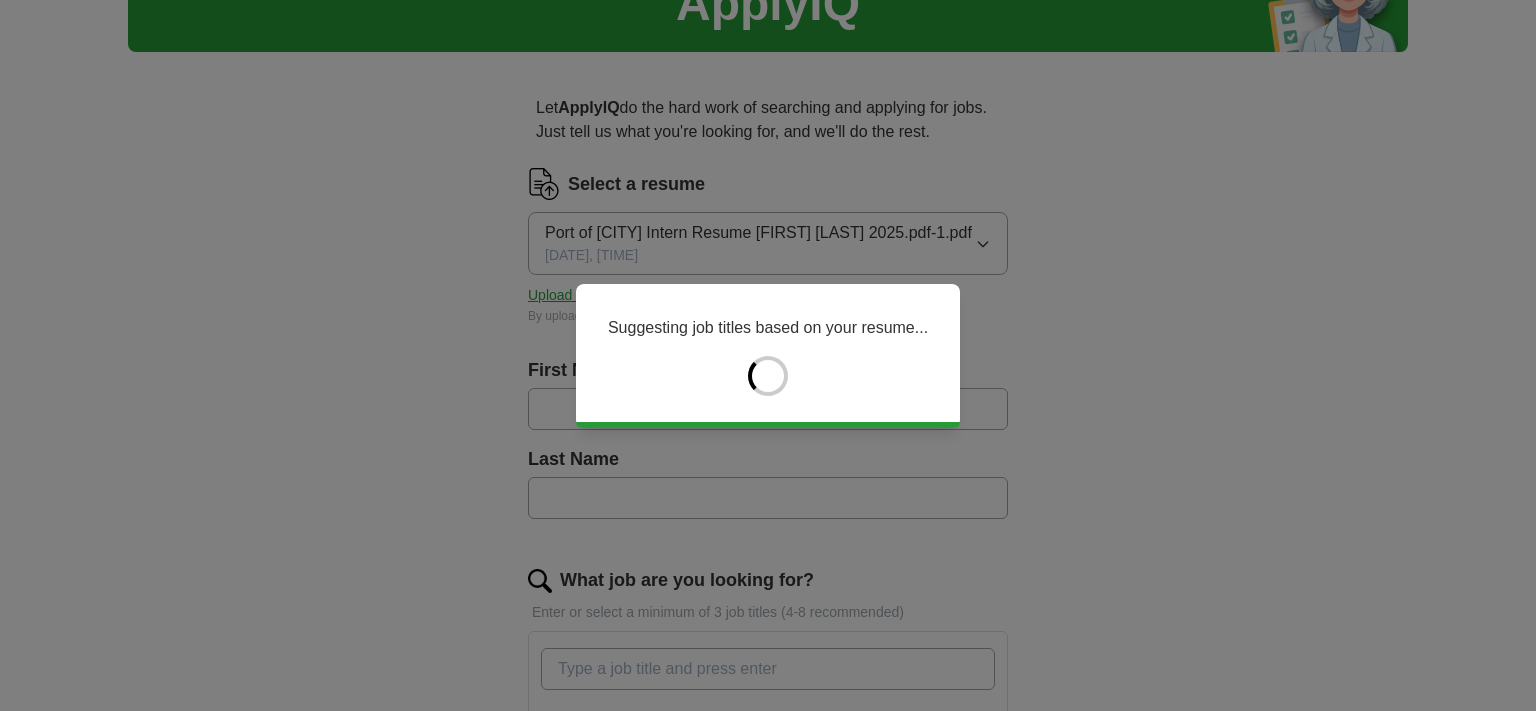 type on "****" 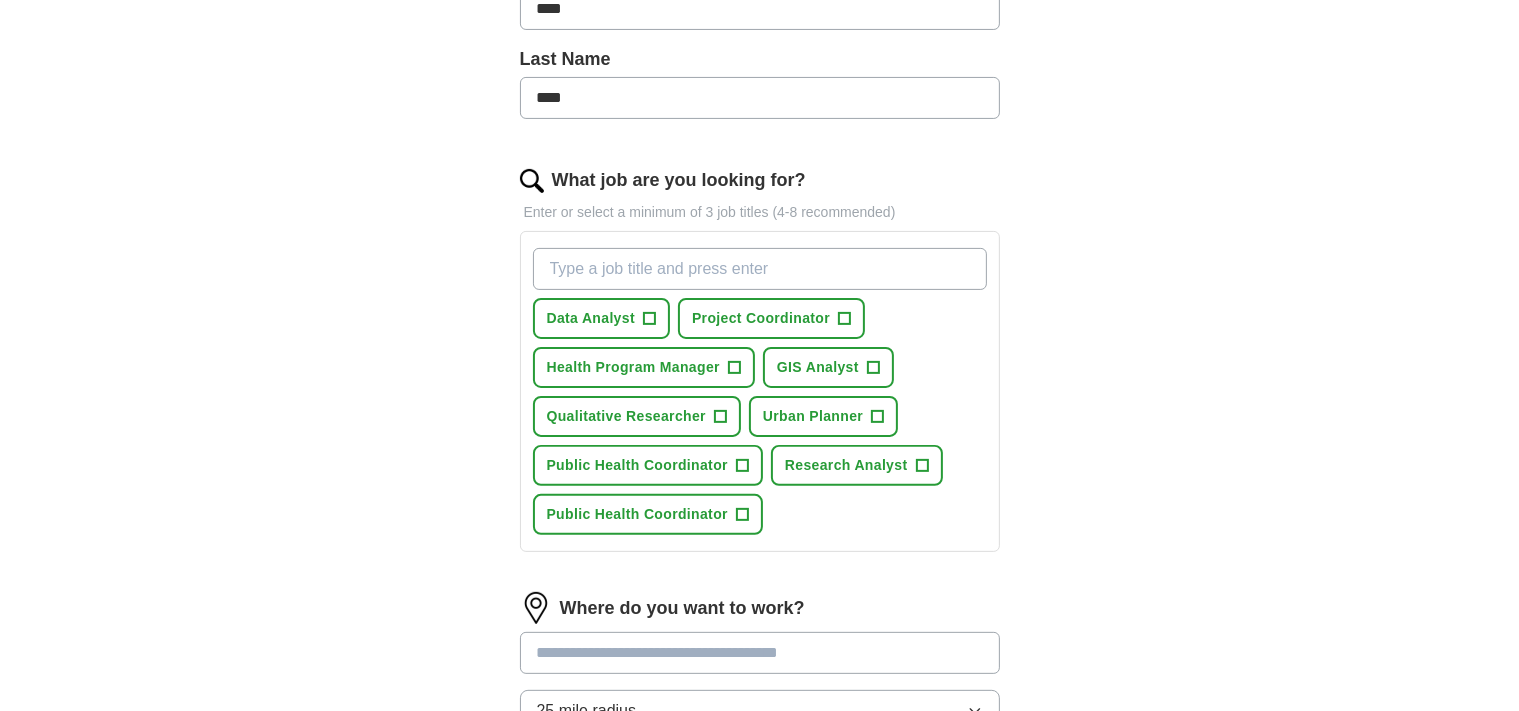 scroll, scrollTop: 528, scrollLeft: 0, axis: vertical 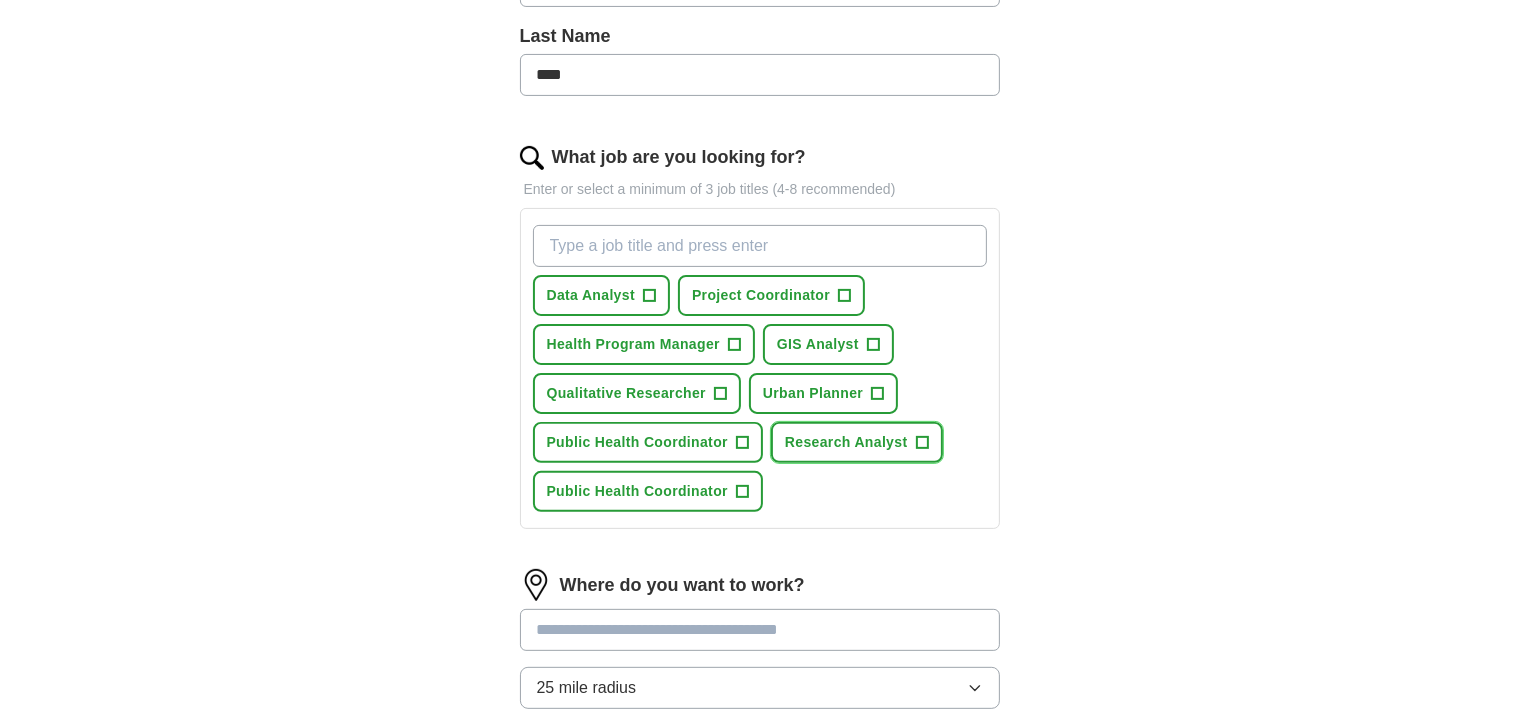 click on "+" at bounding box center [922, 443] 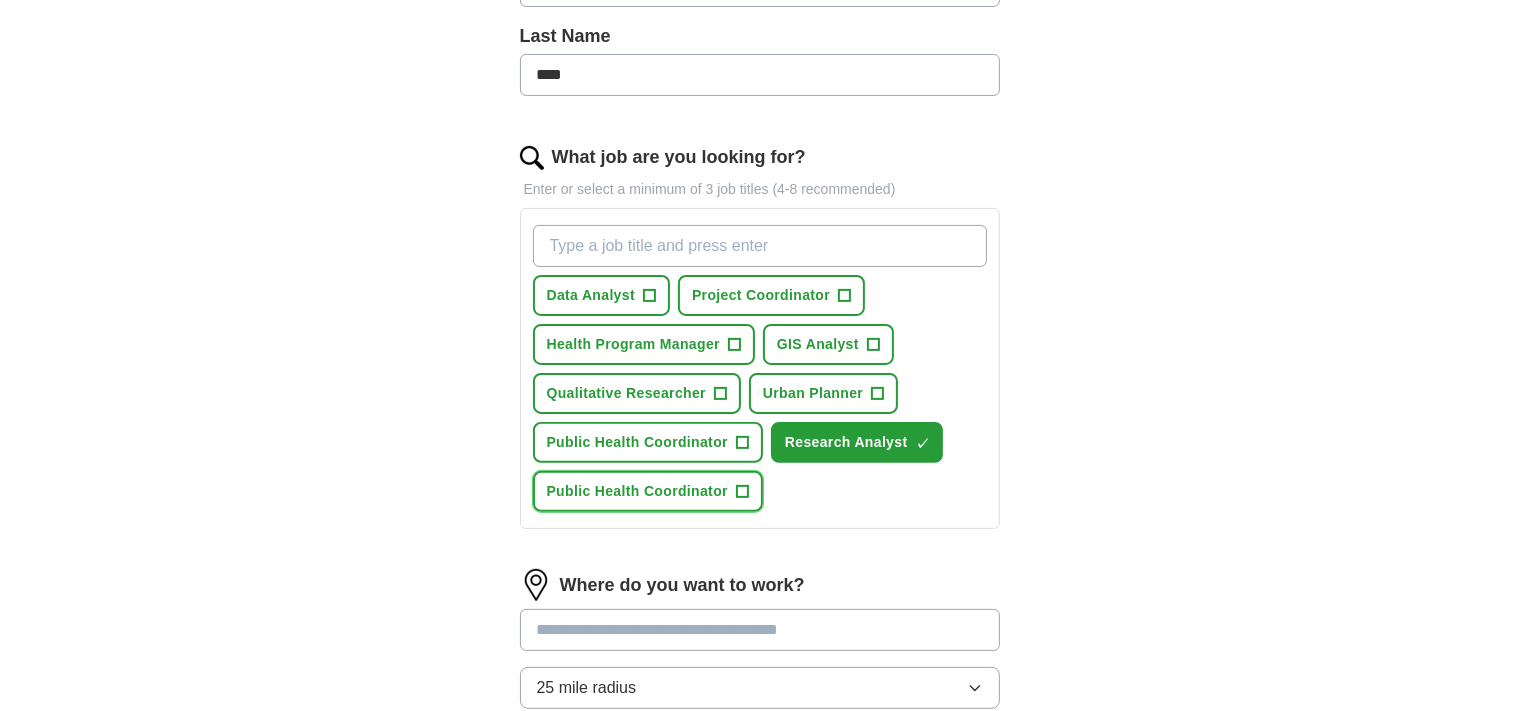 click on "Public Health Coordinator +" at bounding box center (648, 491) 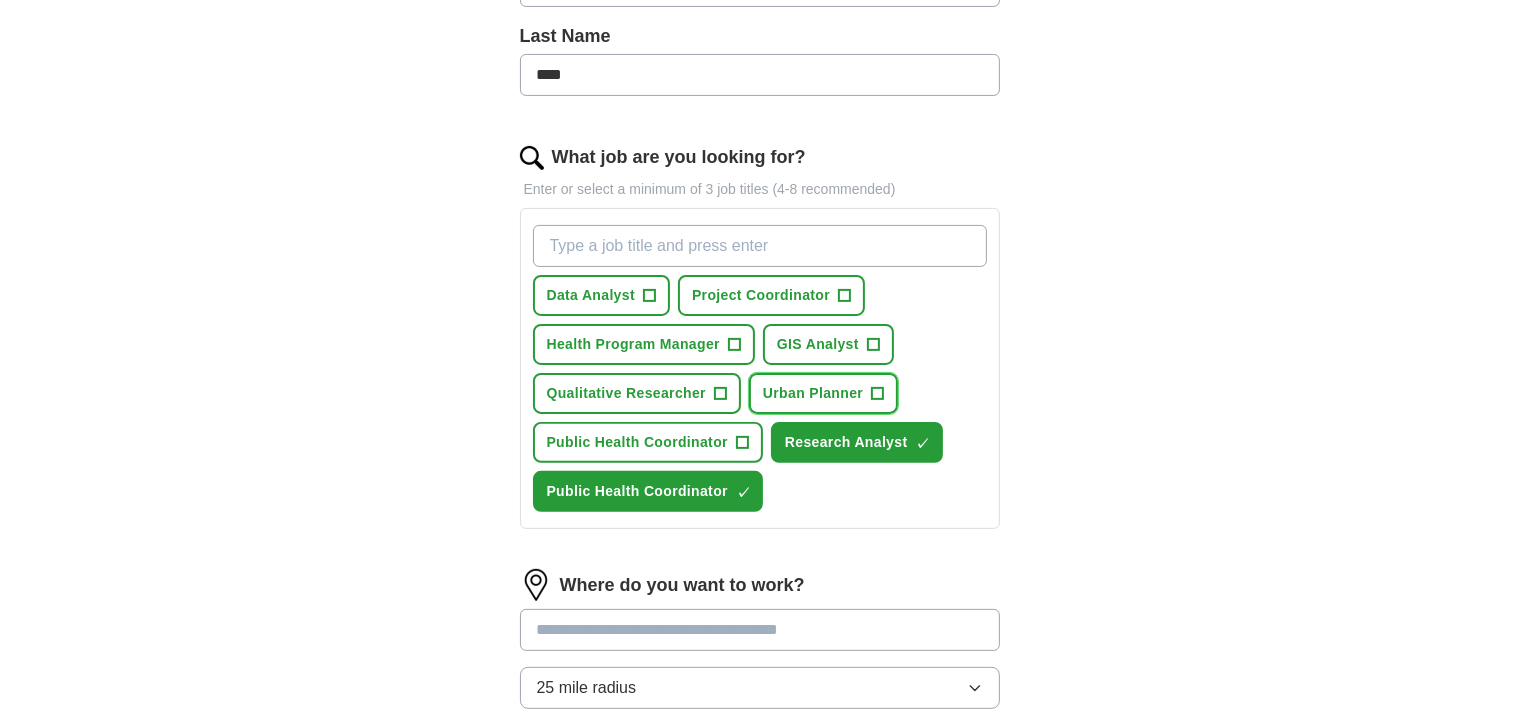 click on "+" at bounding box center (878, 394) 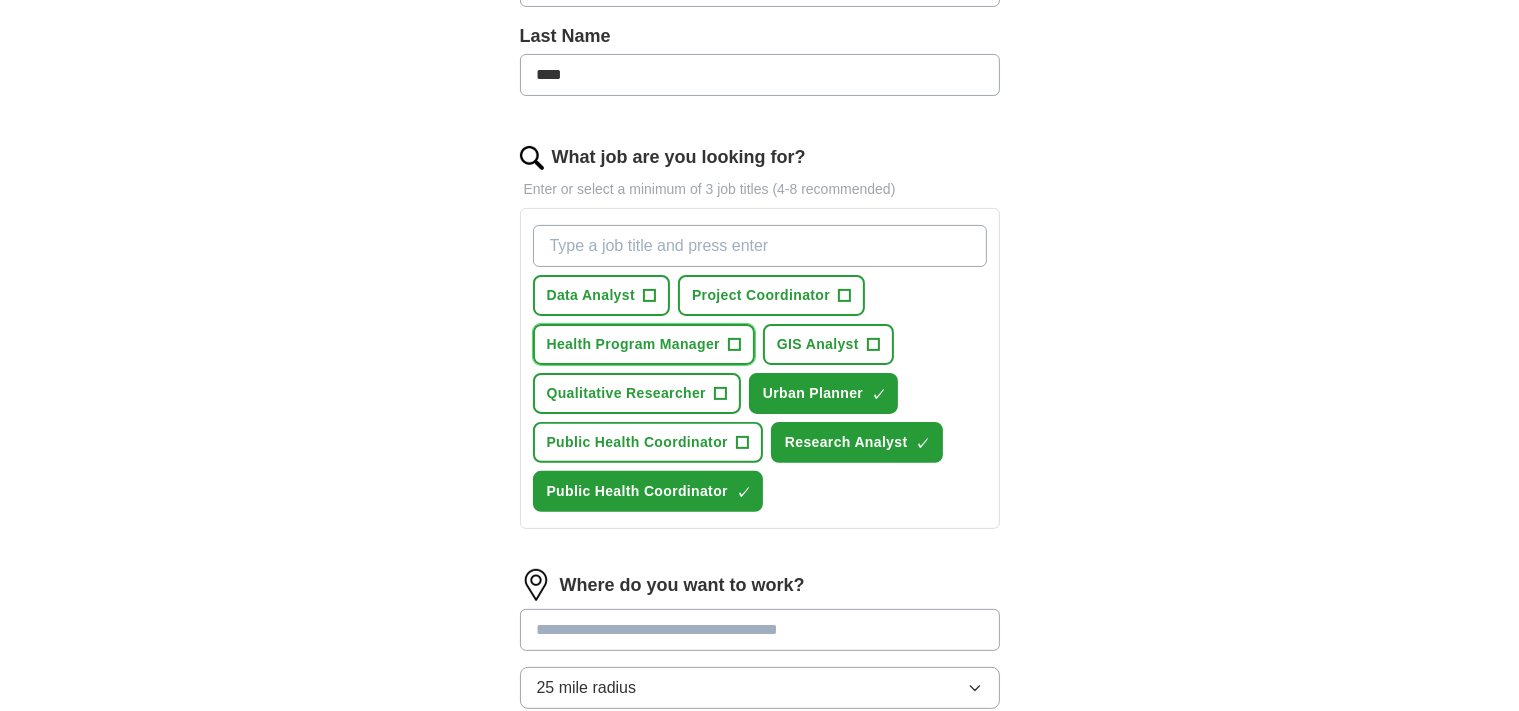 click on "+" at bounding box center (734, 345) 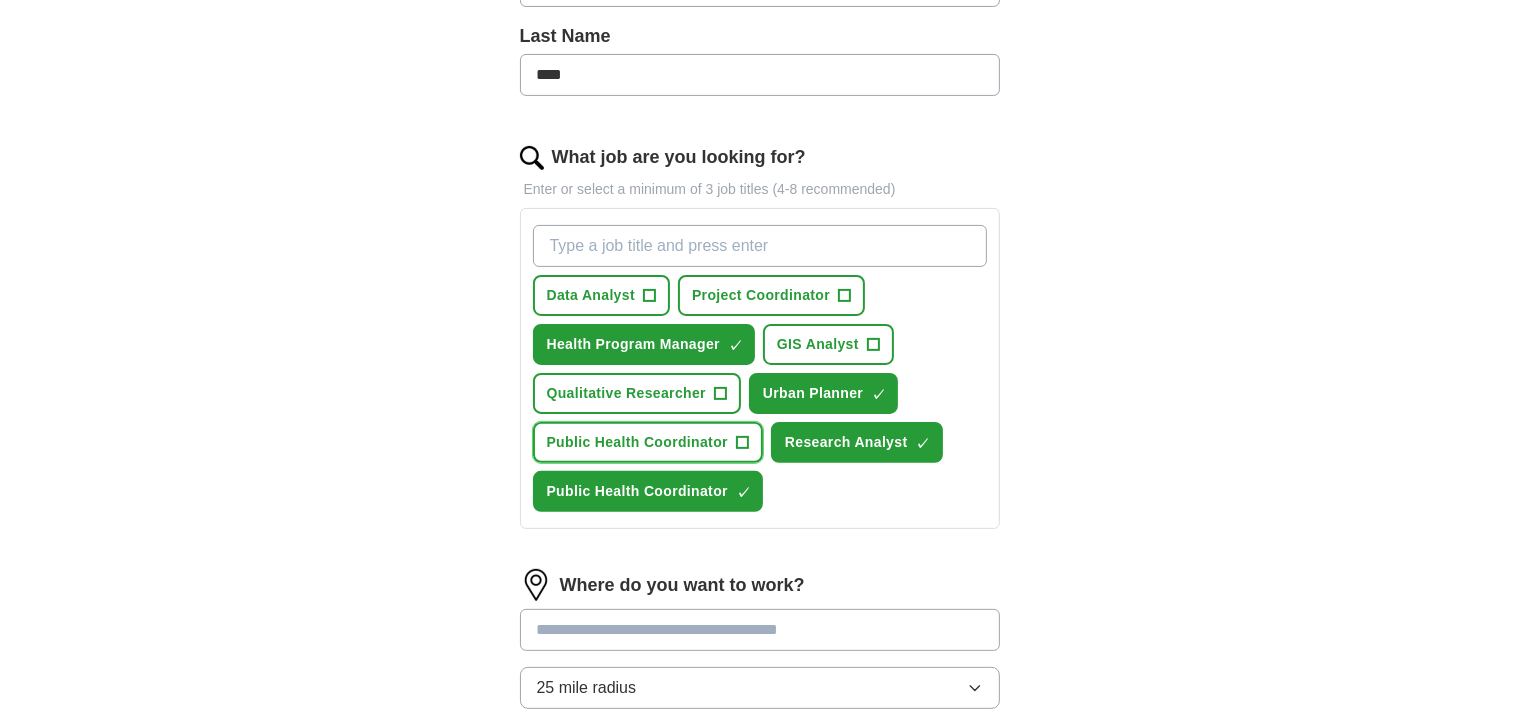click on "+" at bounding box center [742, 443] 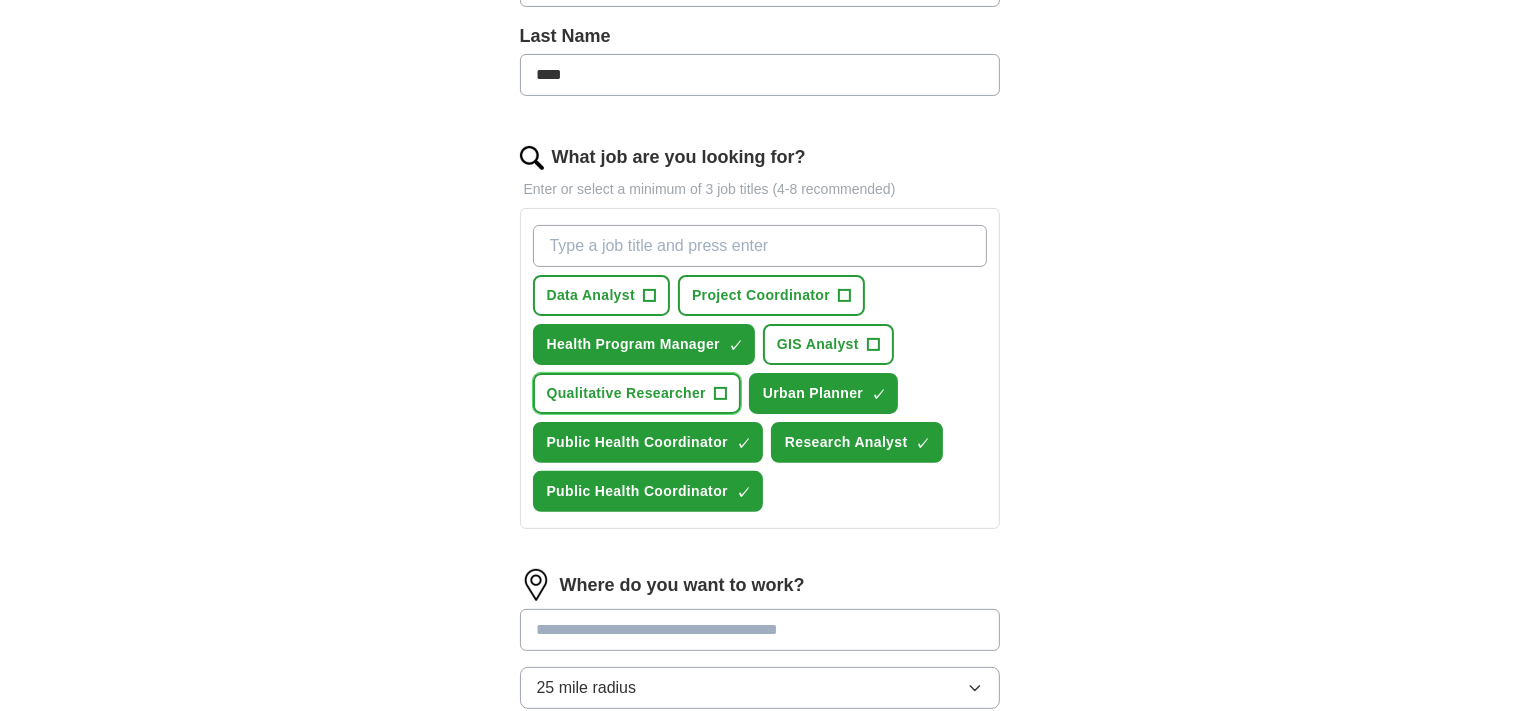 click on "+" at bounding box center [720, 394] 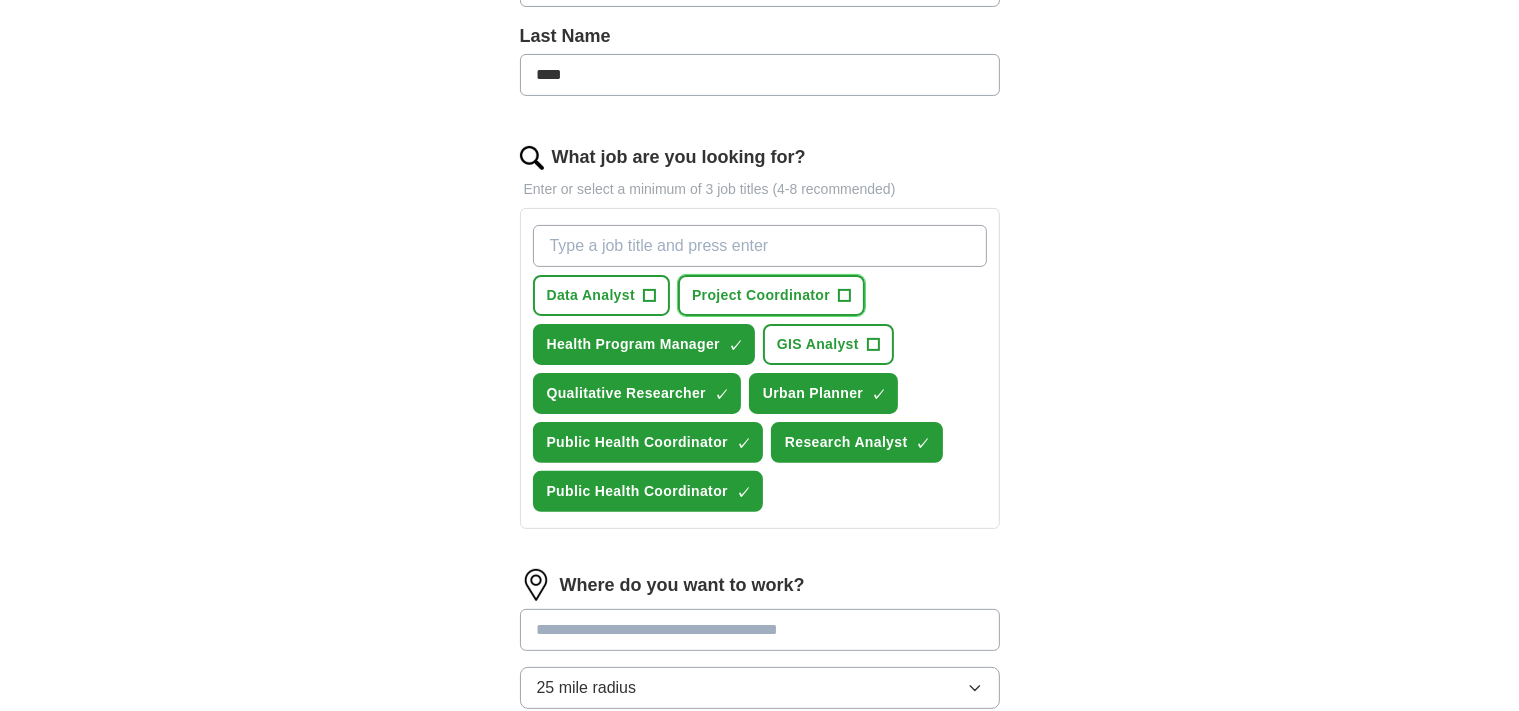 click on "+" at bounding box center (845, 296) 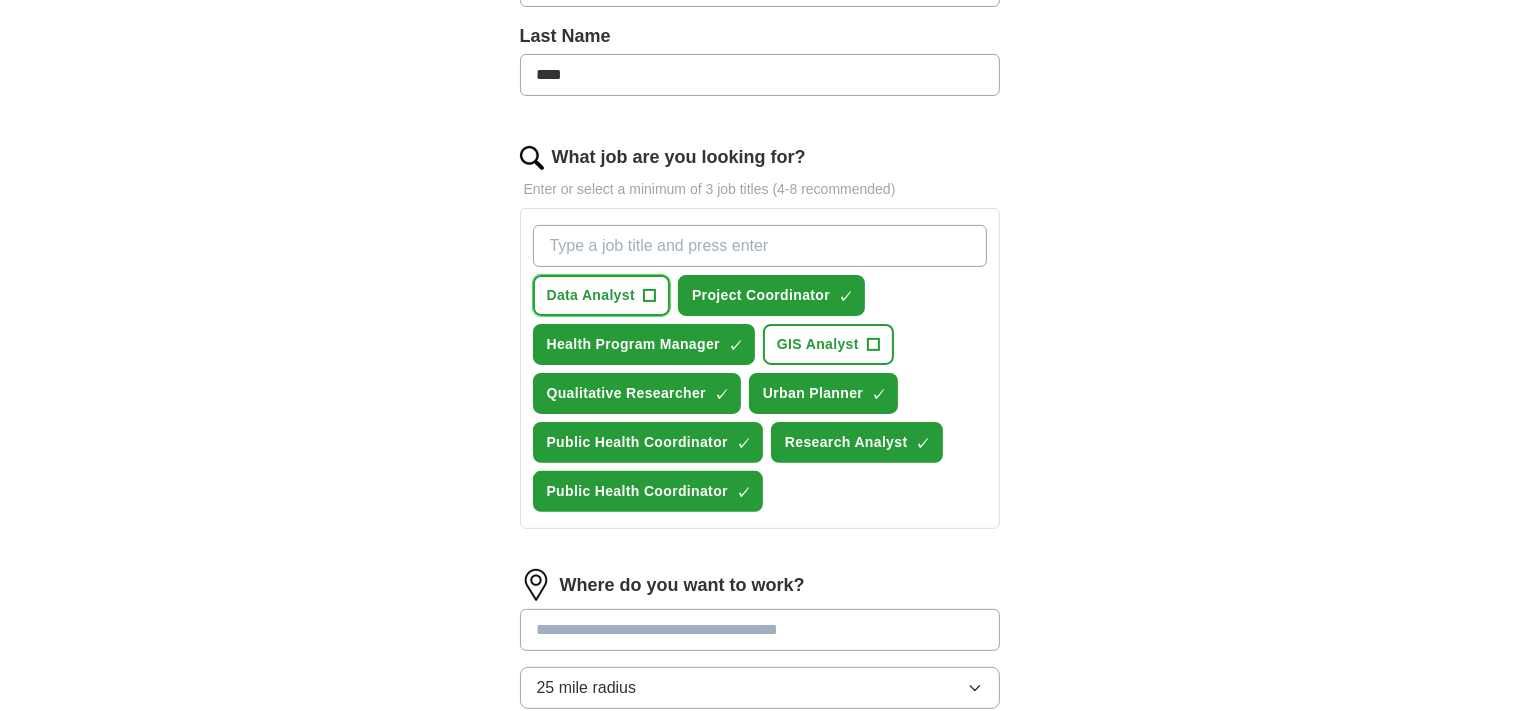 click on "Data Analyst +" at bounding box center [602, 295] 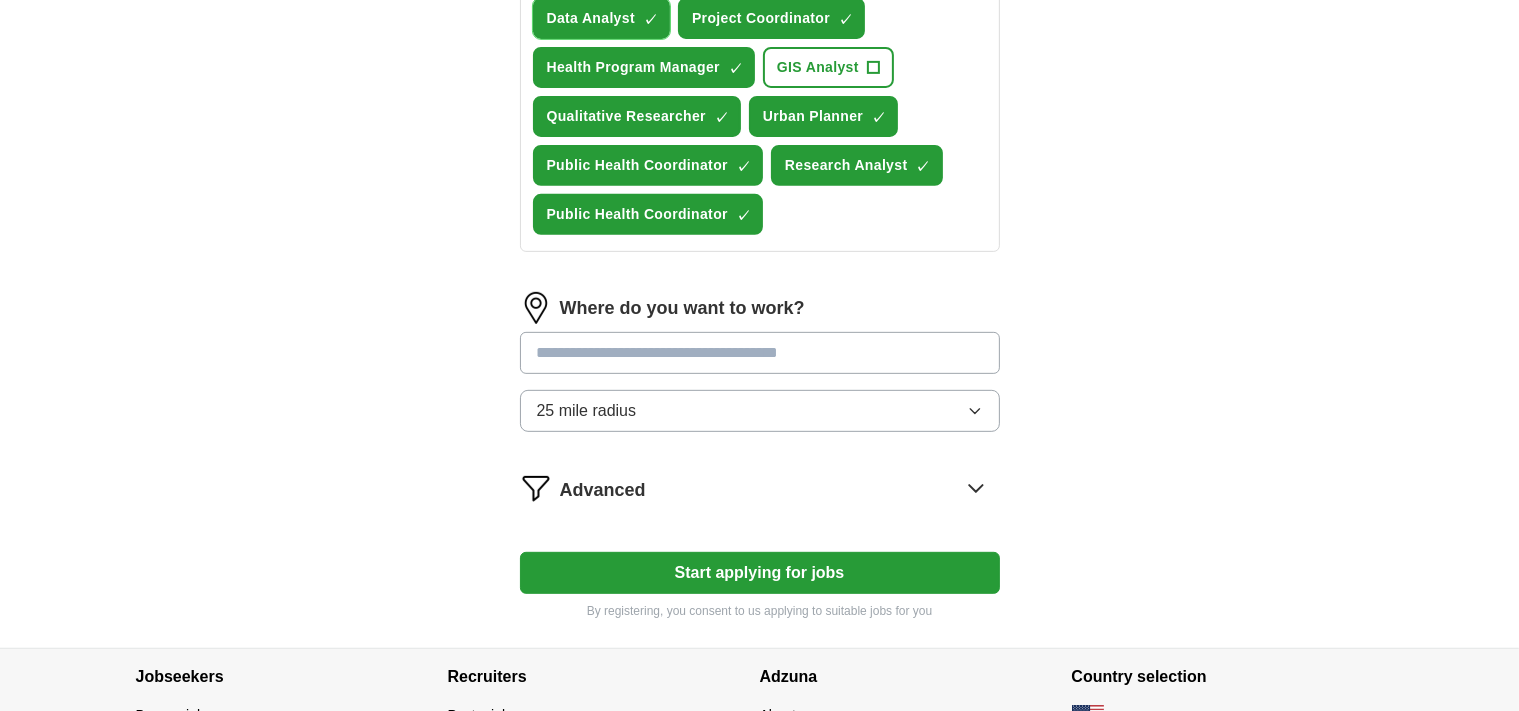 scroll, scrollTop: 844, scrollLeft: 0, axis: vertical 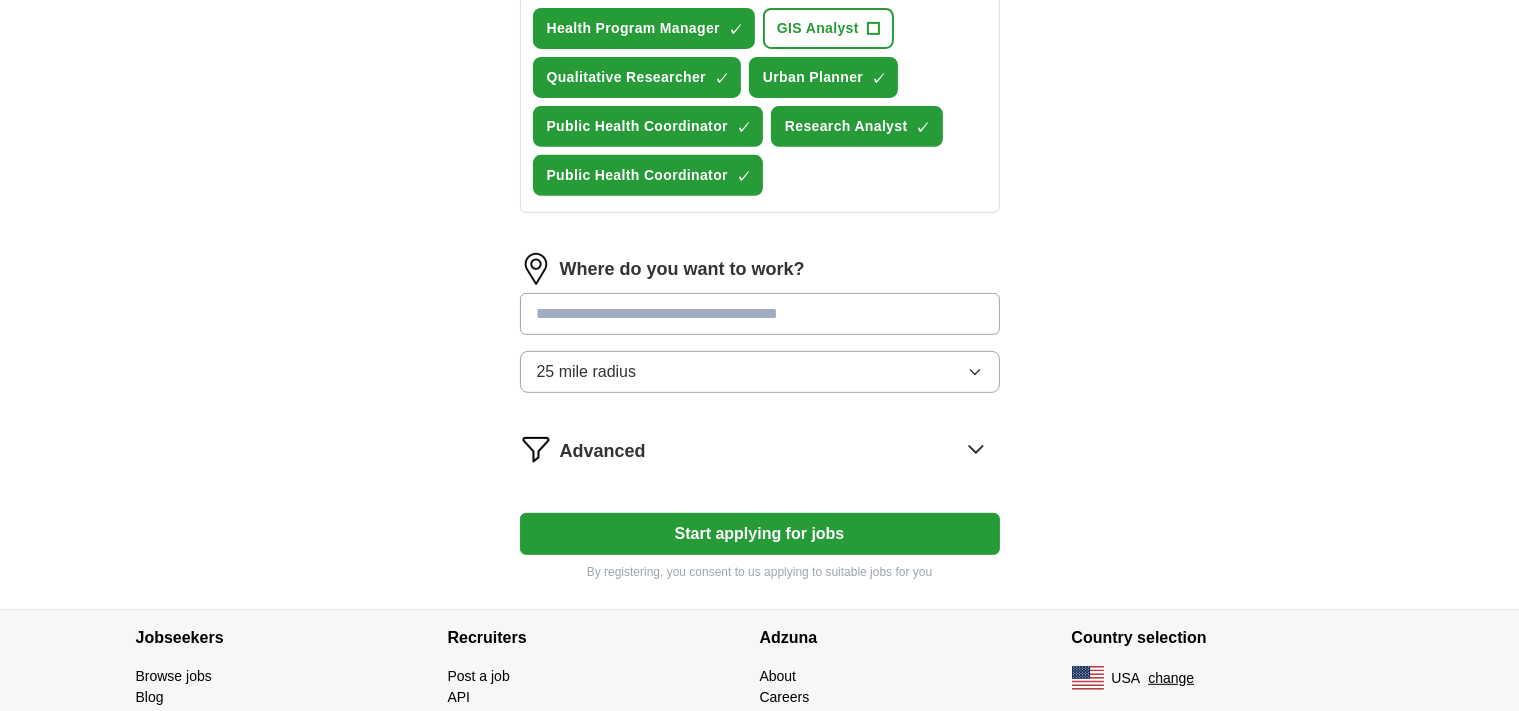 click at bounding box center (760, 314) 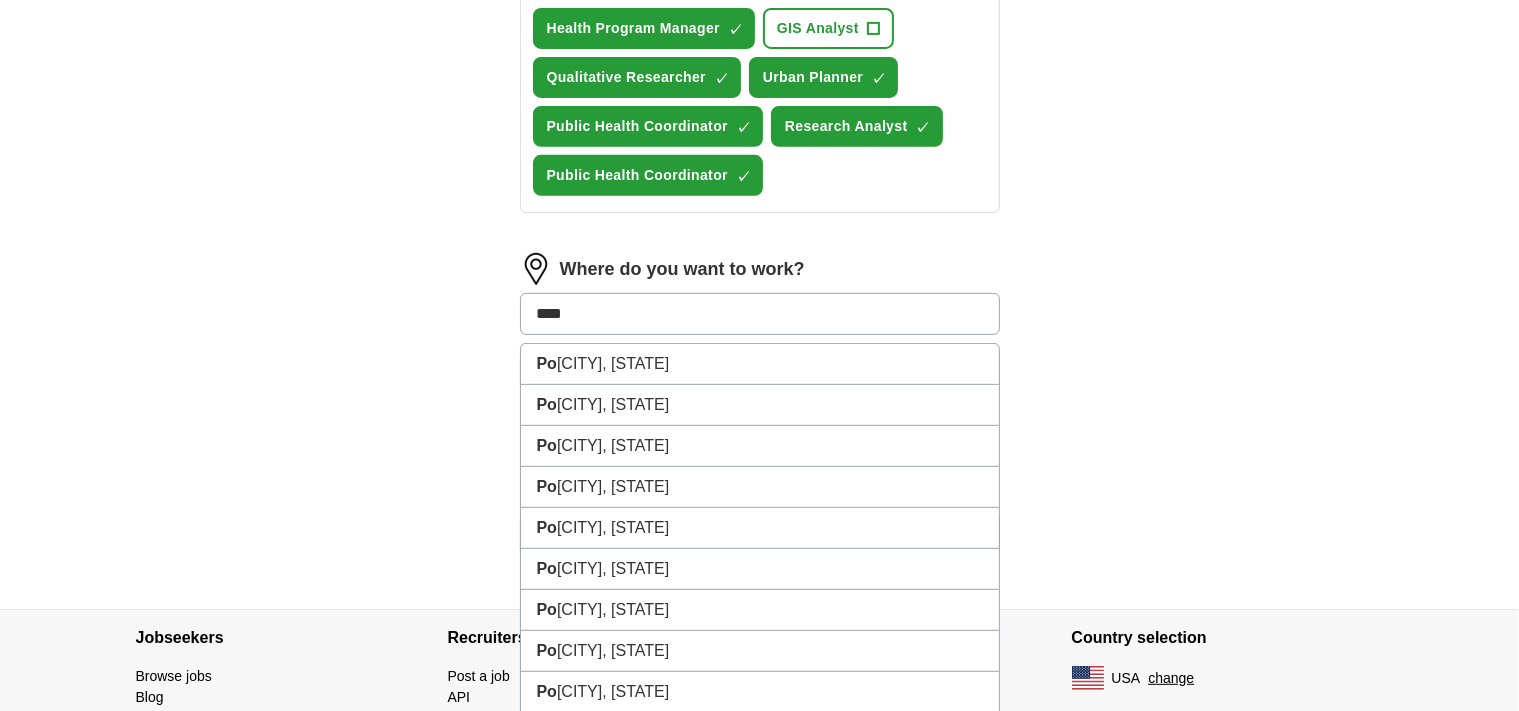 type on "*****" 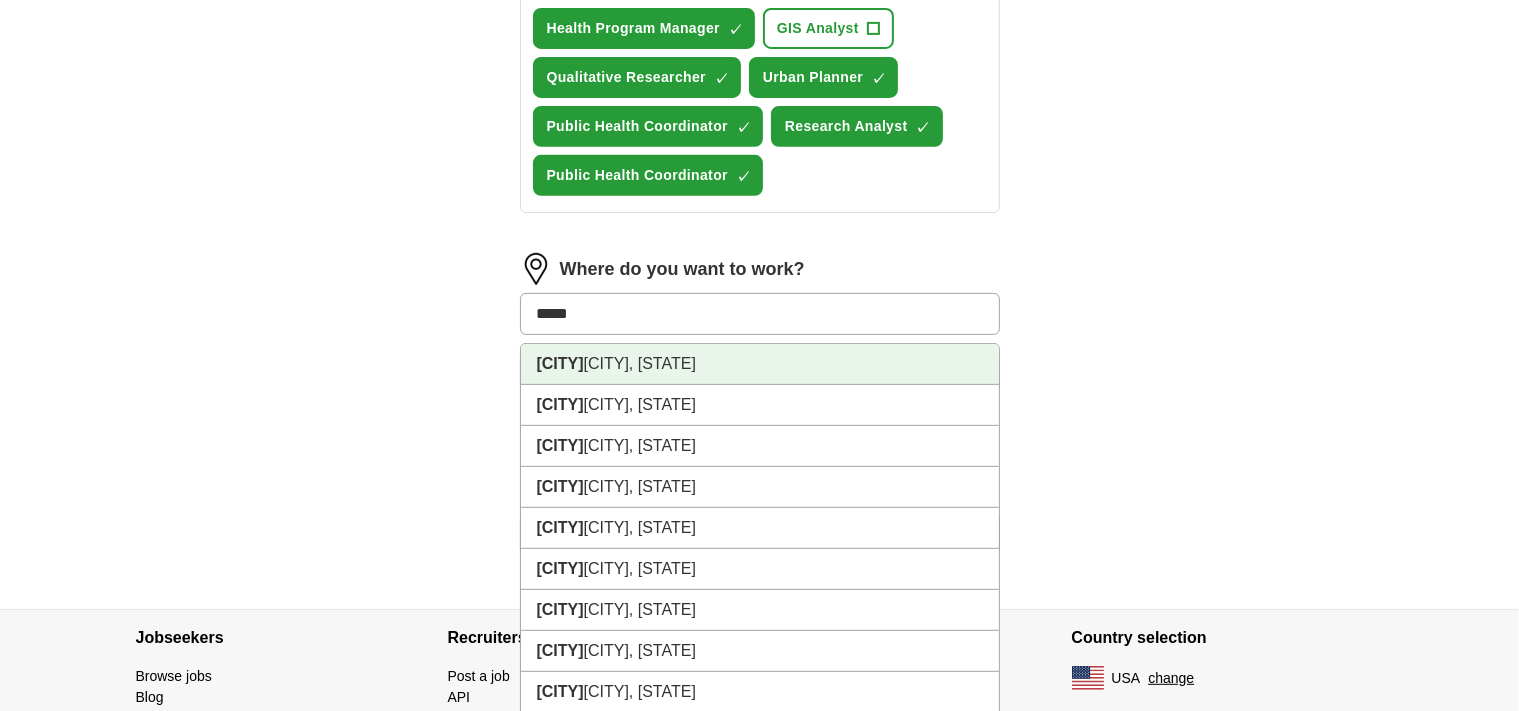 click on "Portl and, OR" at bounding box center [760, 364] 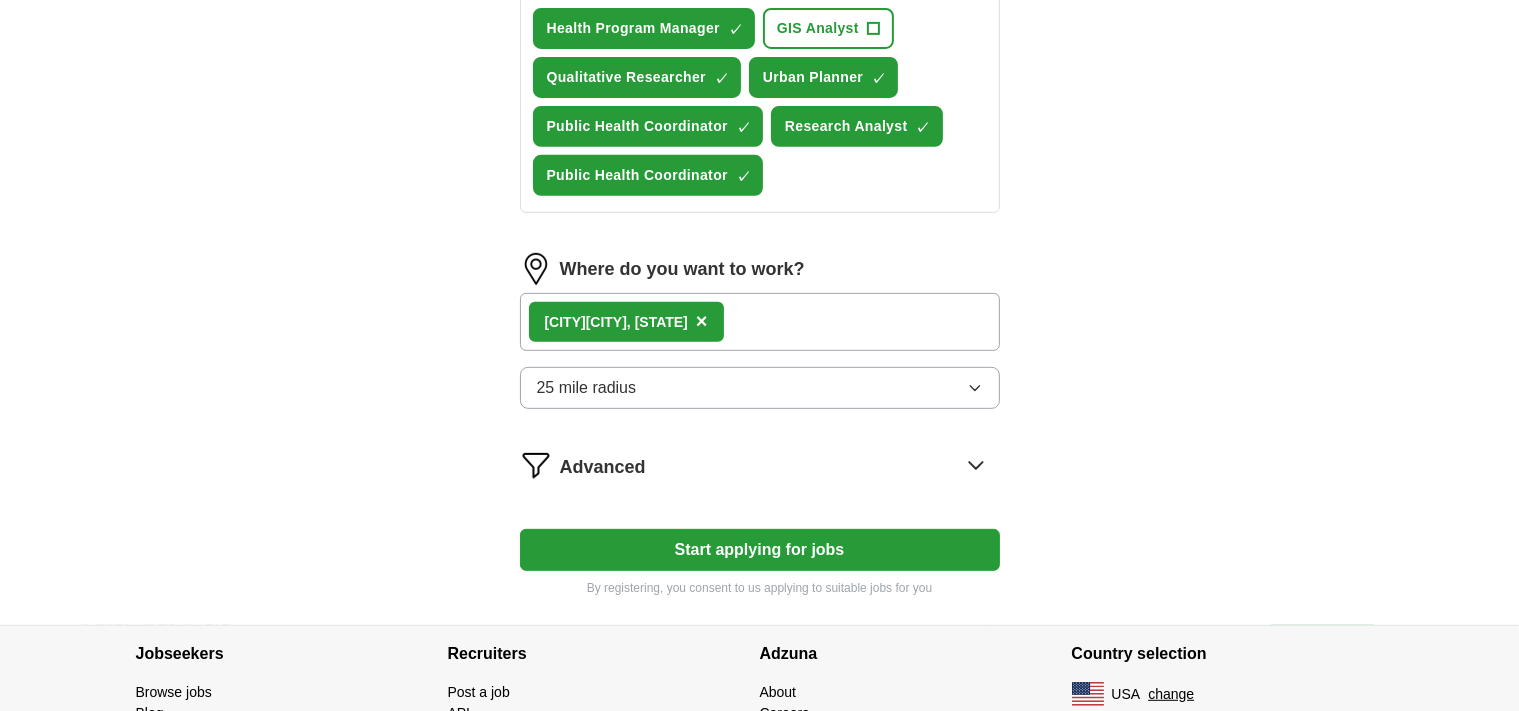 click 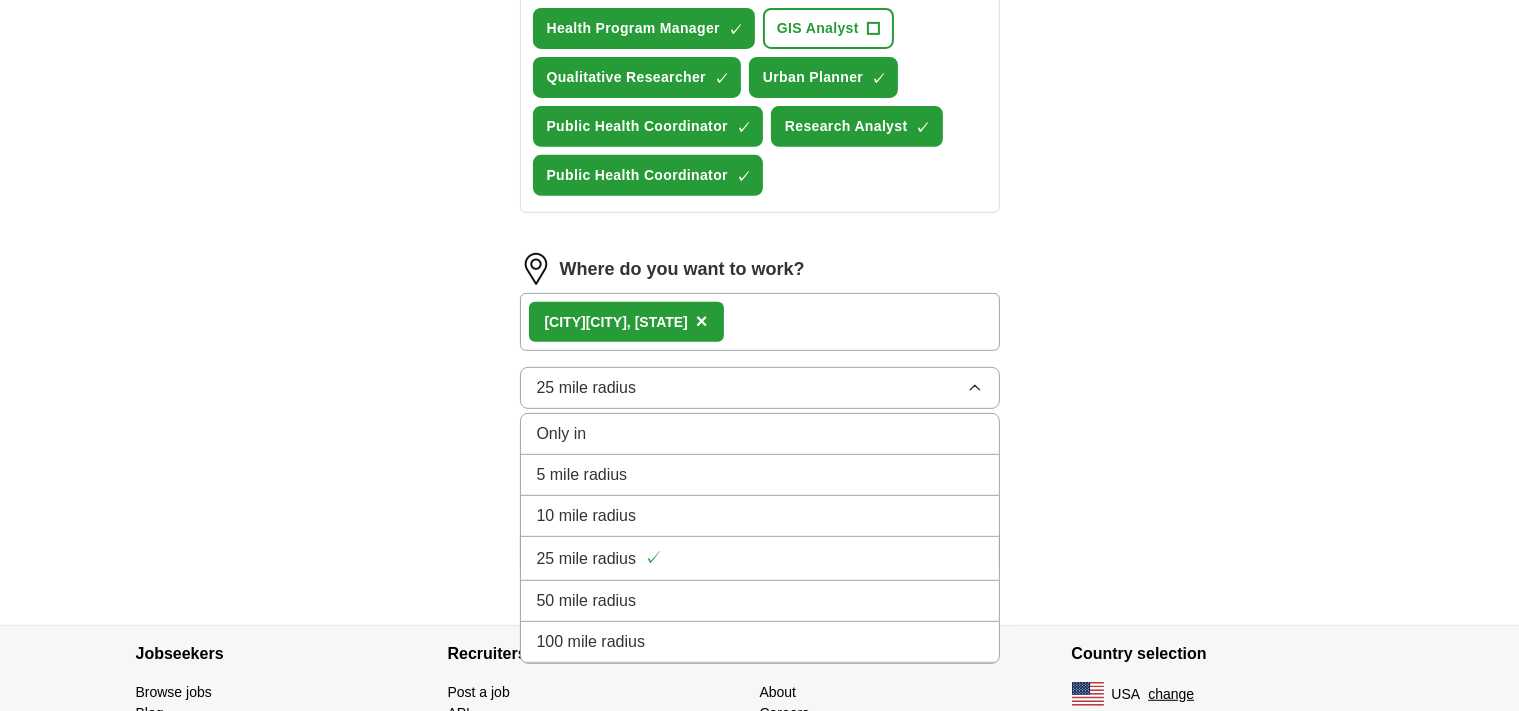click on "50 mile radius" at bounding box center (760, 601) 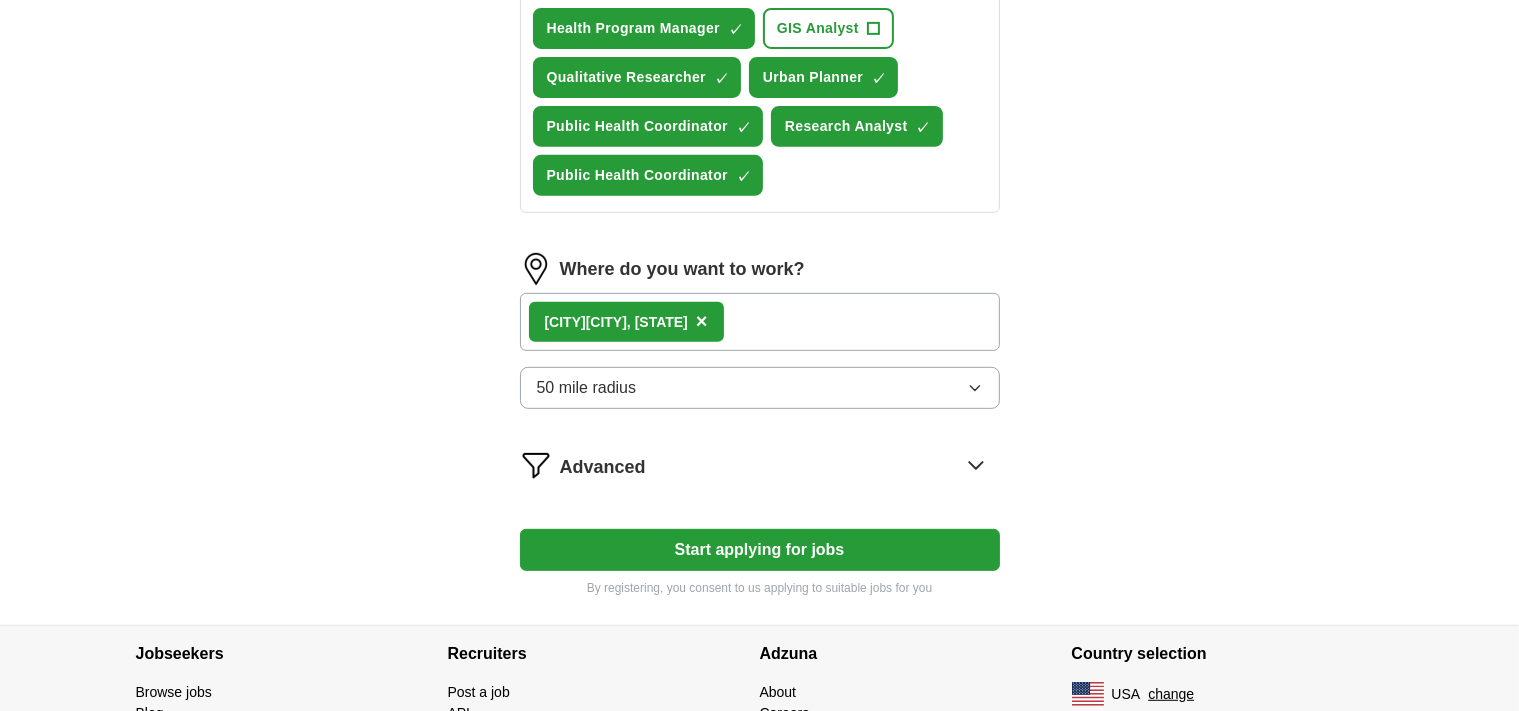 click on "Start applying for jobs" at bounding box center [760, 550] 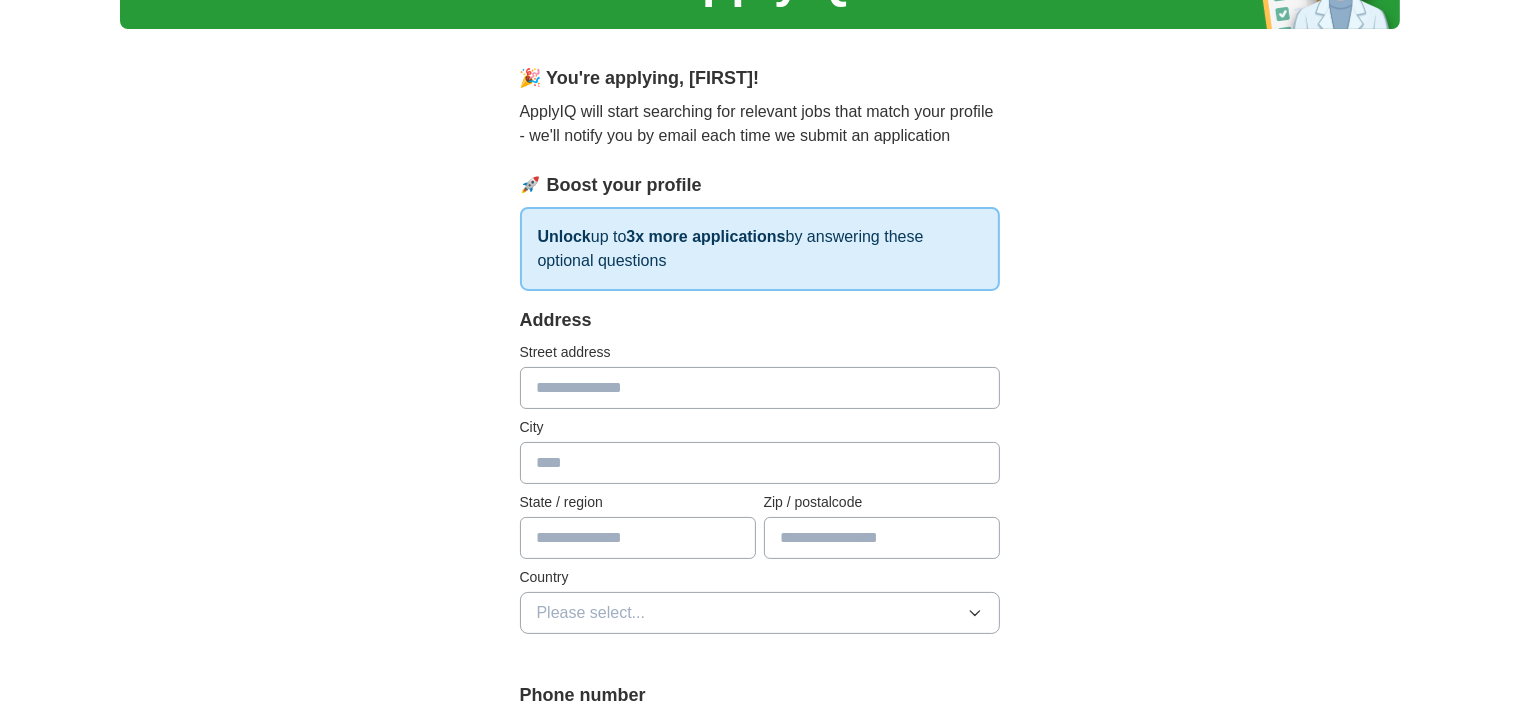 scroll, scrollTop: 105, scrollLeft: 0, axis: vertical 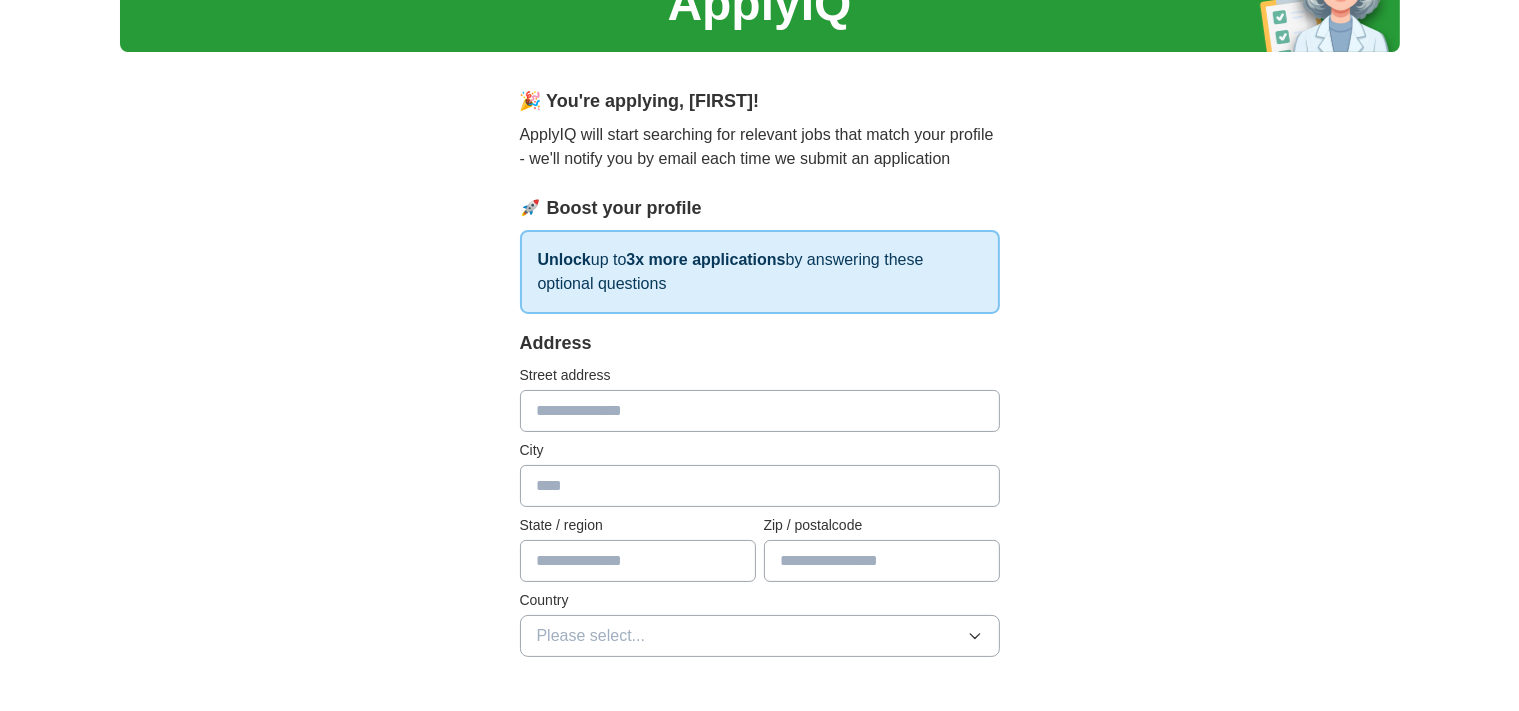click at bounding box center [760, 411] 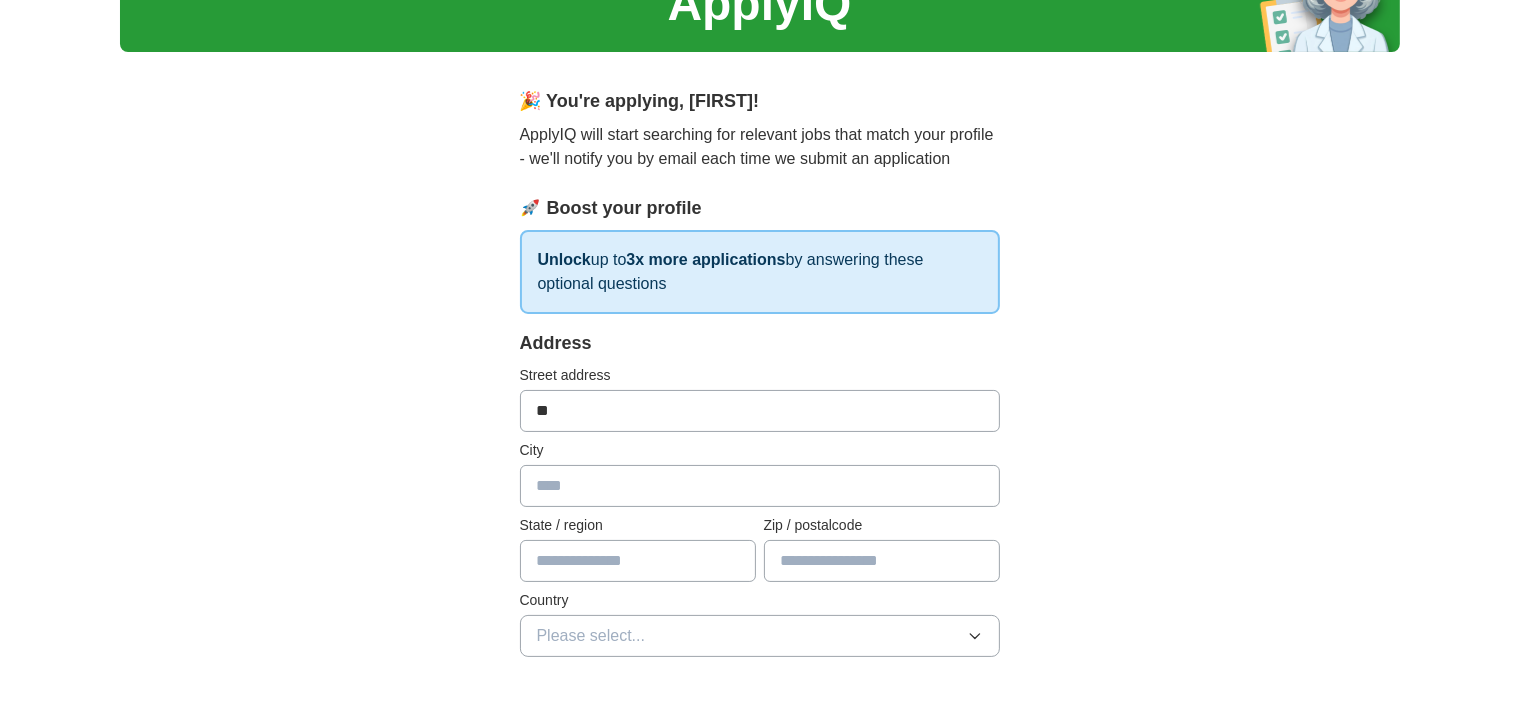 type on "**********" 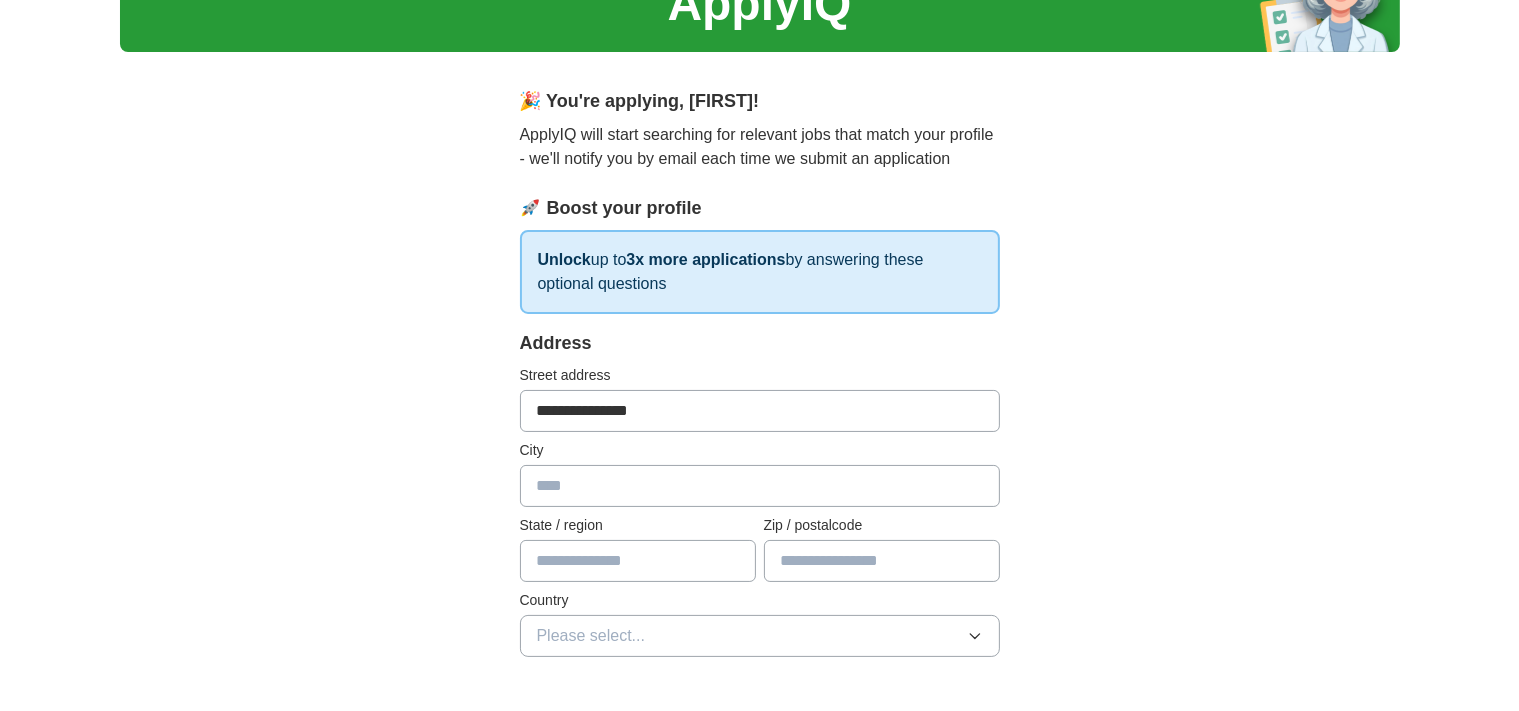 type on "********" 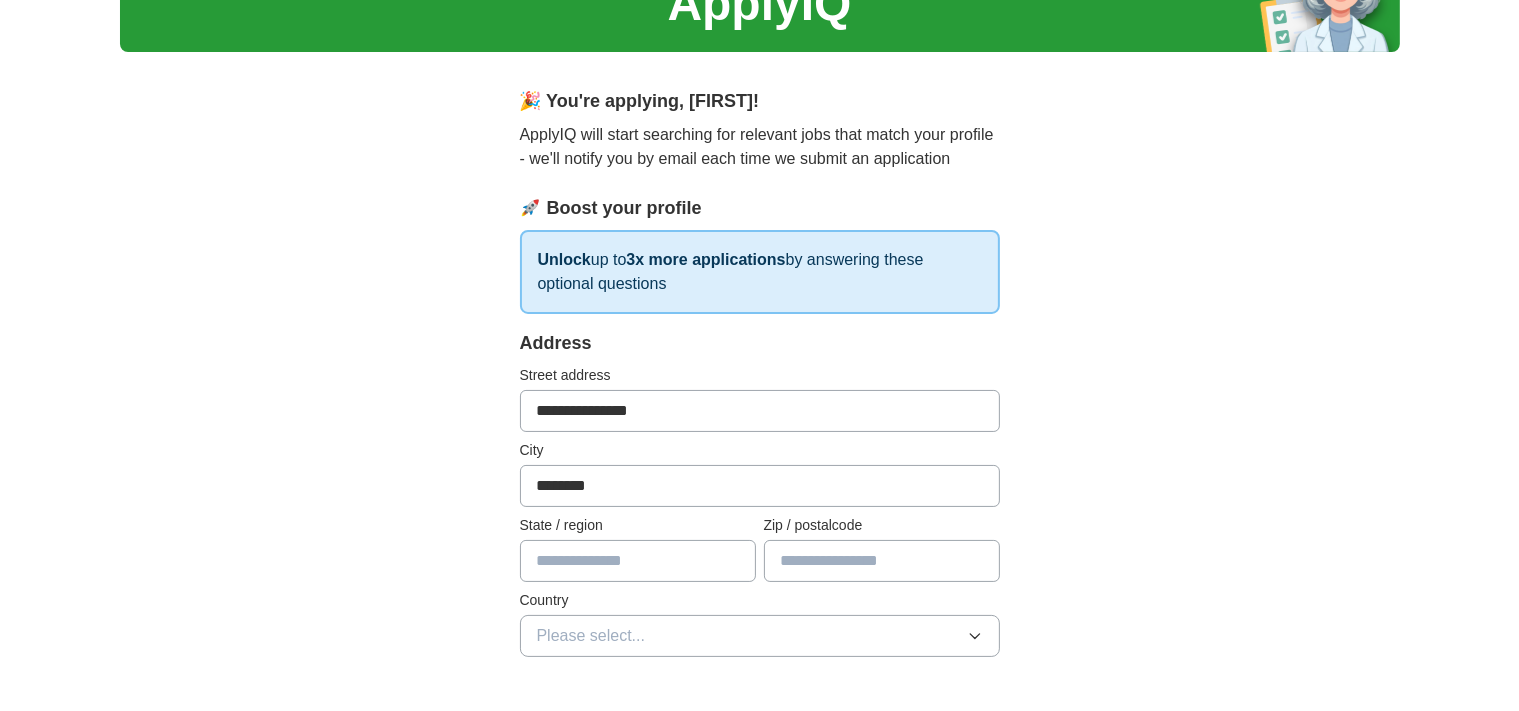 type on "**" 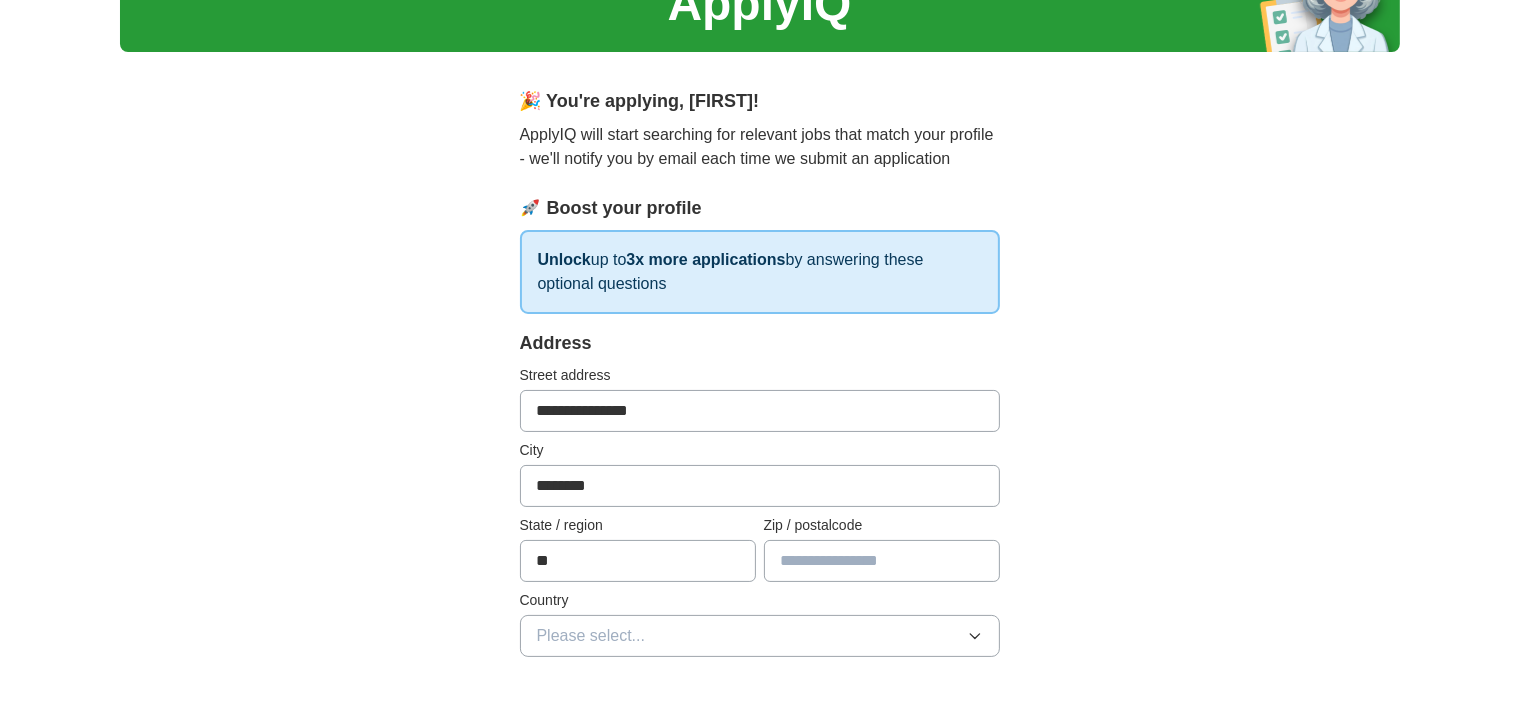type on "*****" 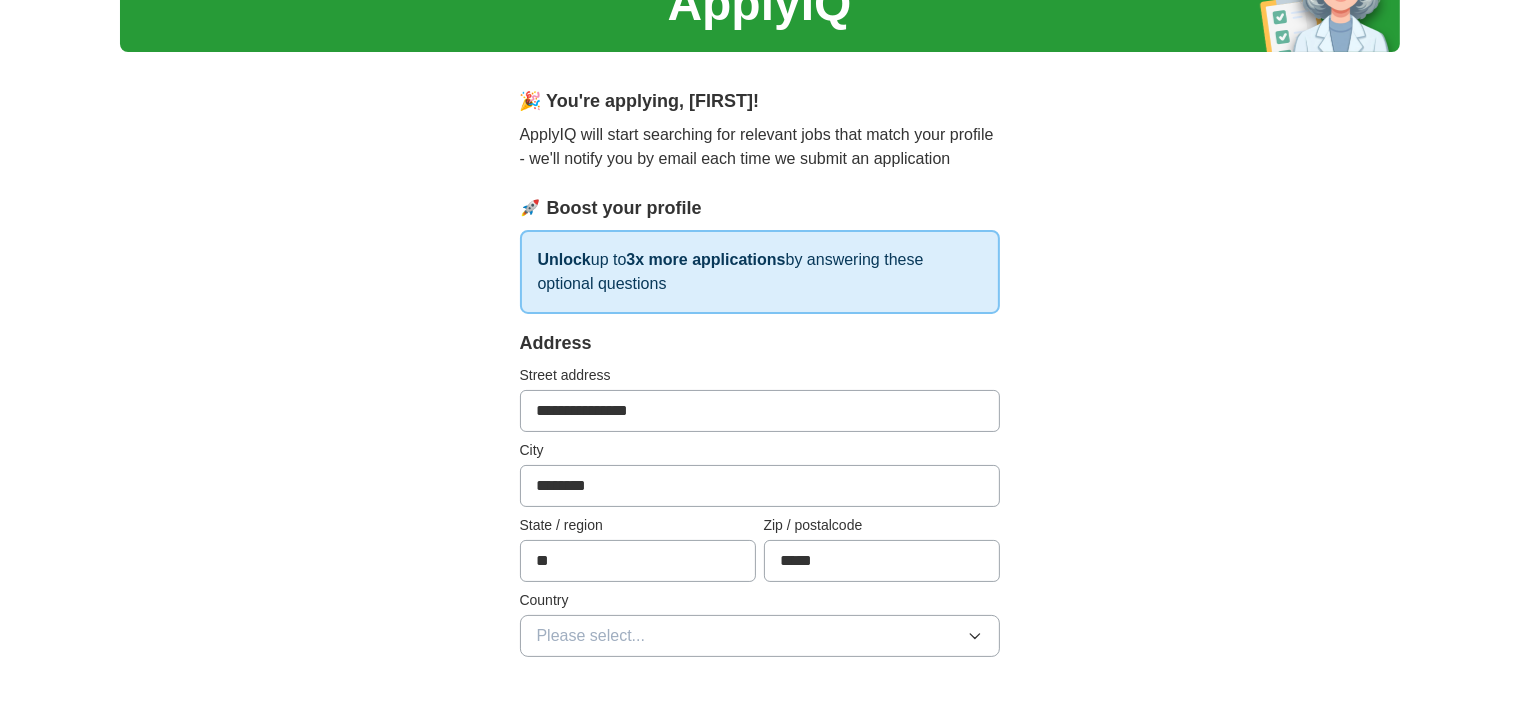 click on "**********" at bounding box center [760, 853] 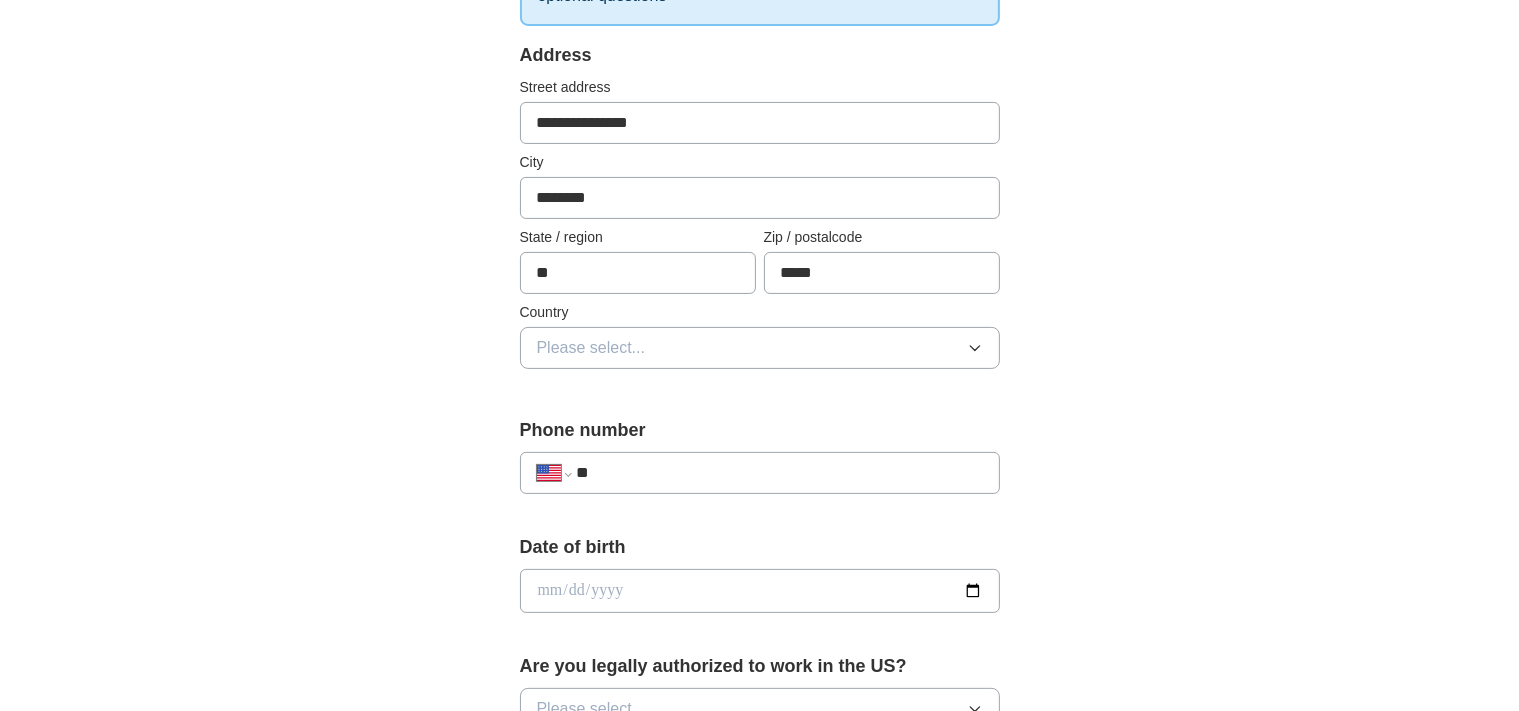 scroll, scrollTop: 422, scrollLeft: 0, axis: vertical 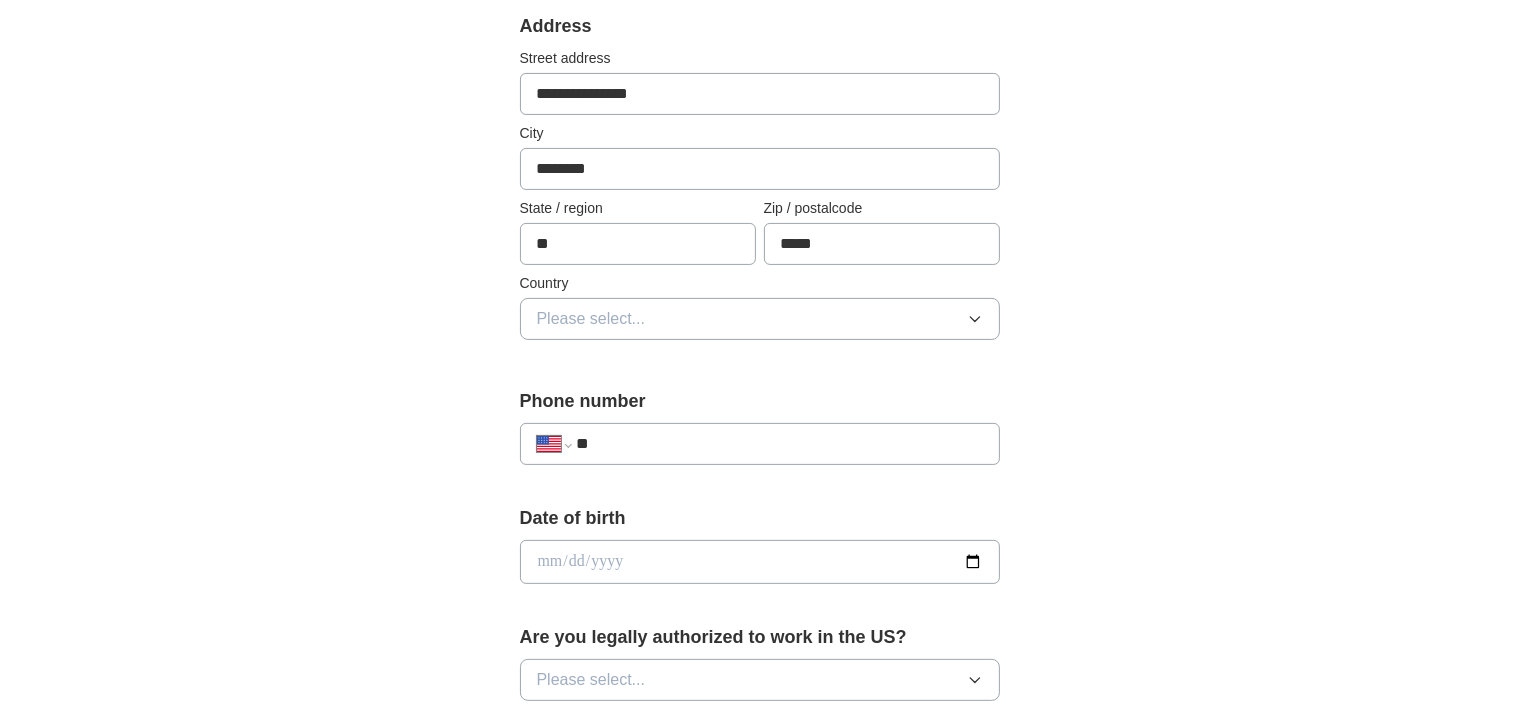 click on "Please select..." at bounding box center [760, 319] 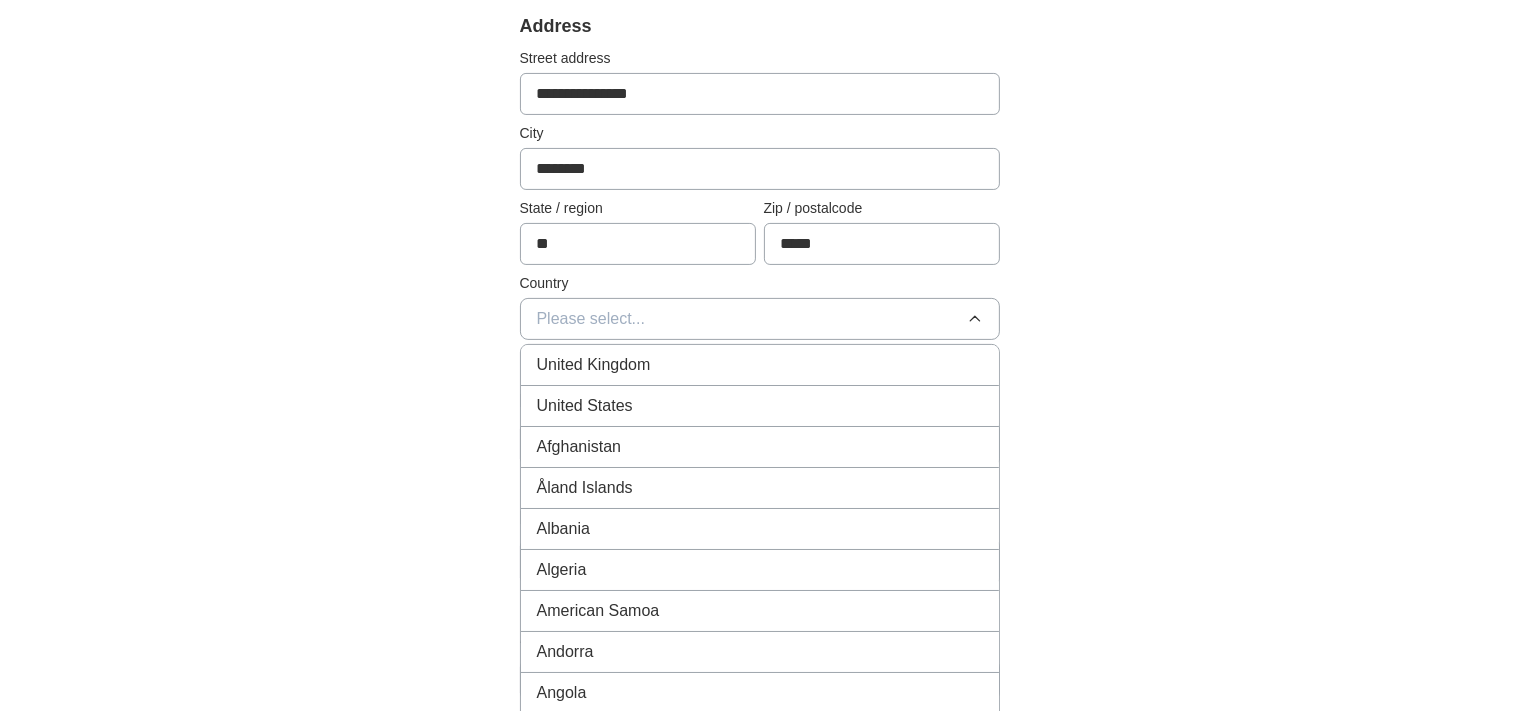 click on "United States" at bounding box center [585, 406] 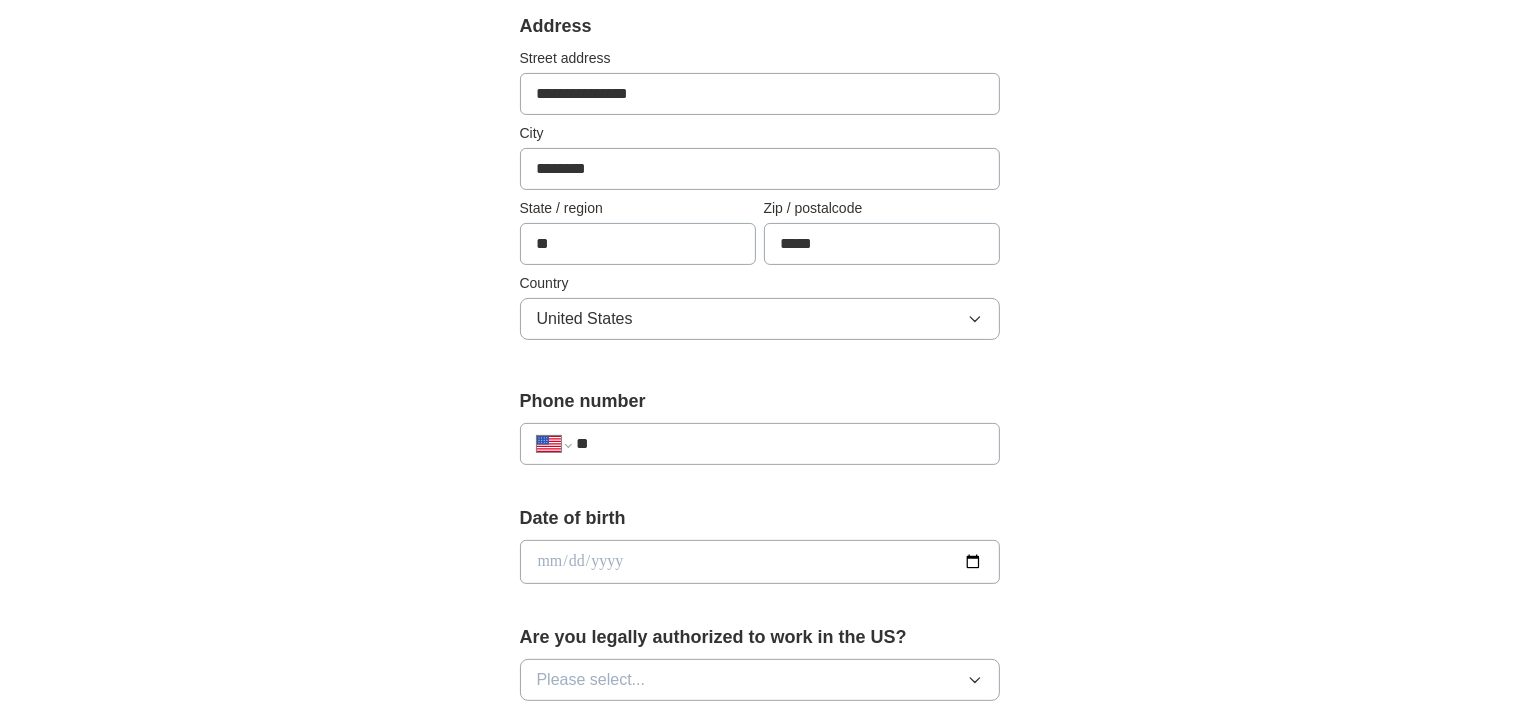 click on "**********" at bounding box center [760, 536] 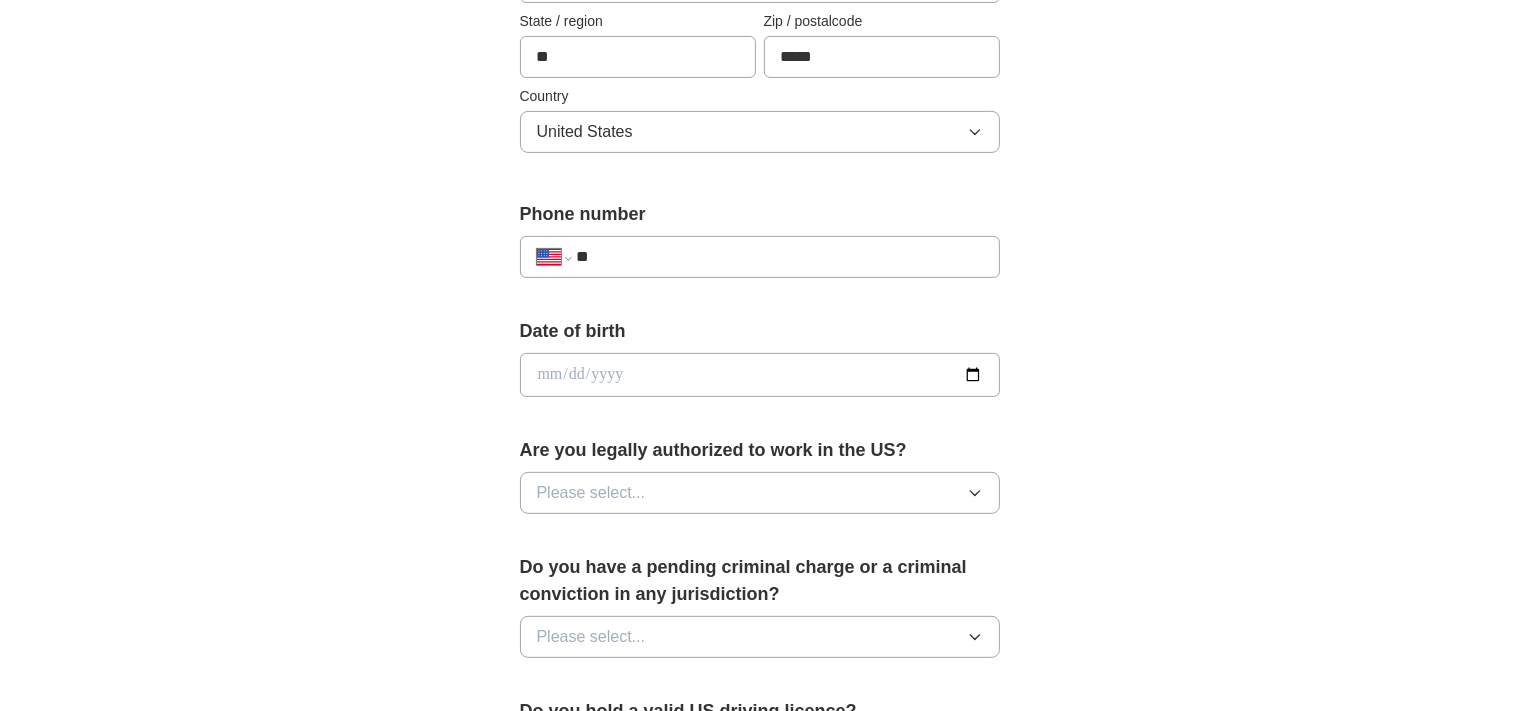 scroll, scrollTop: 633, scrollLeft: 0, axis: vertical 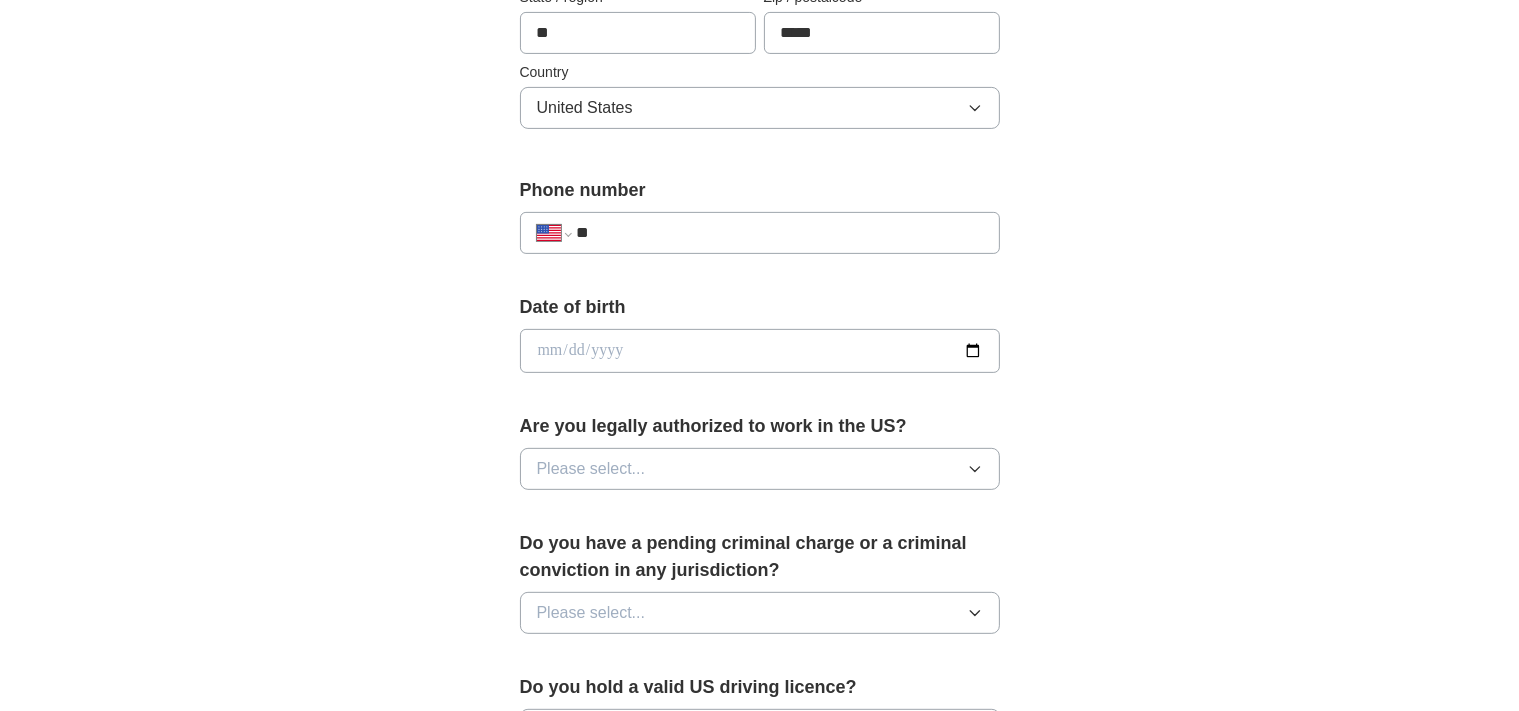 click on "**" at bounding box center [779, 233] 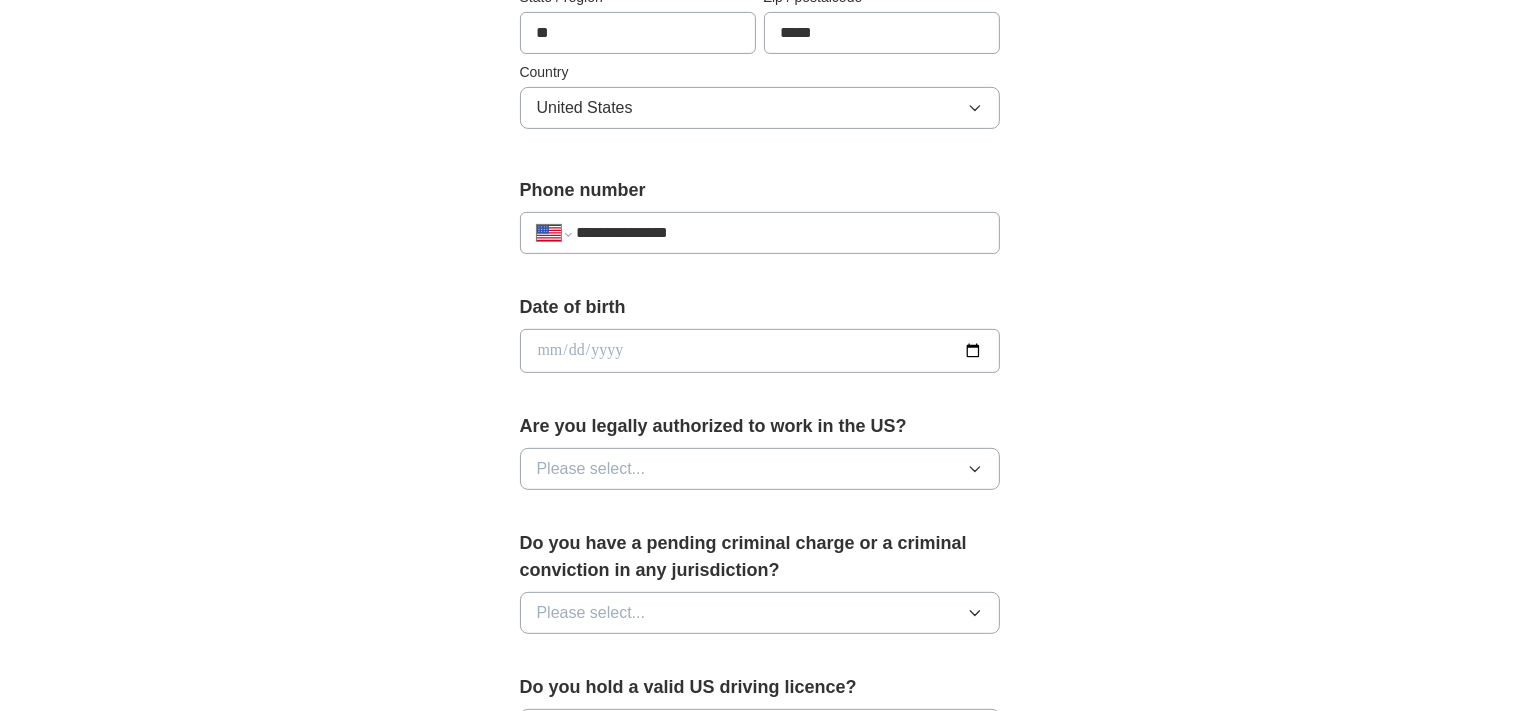 type on "**********" 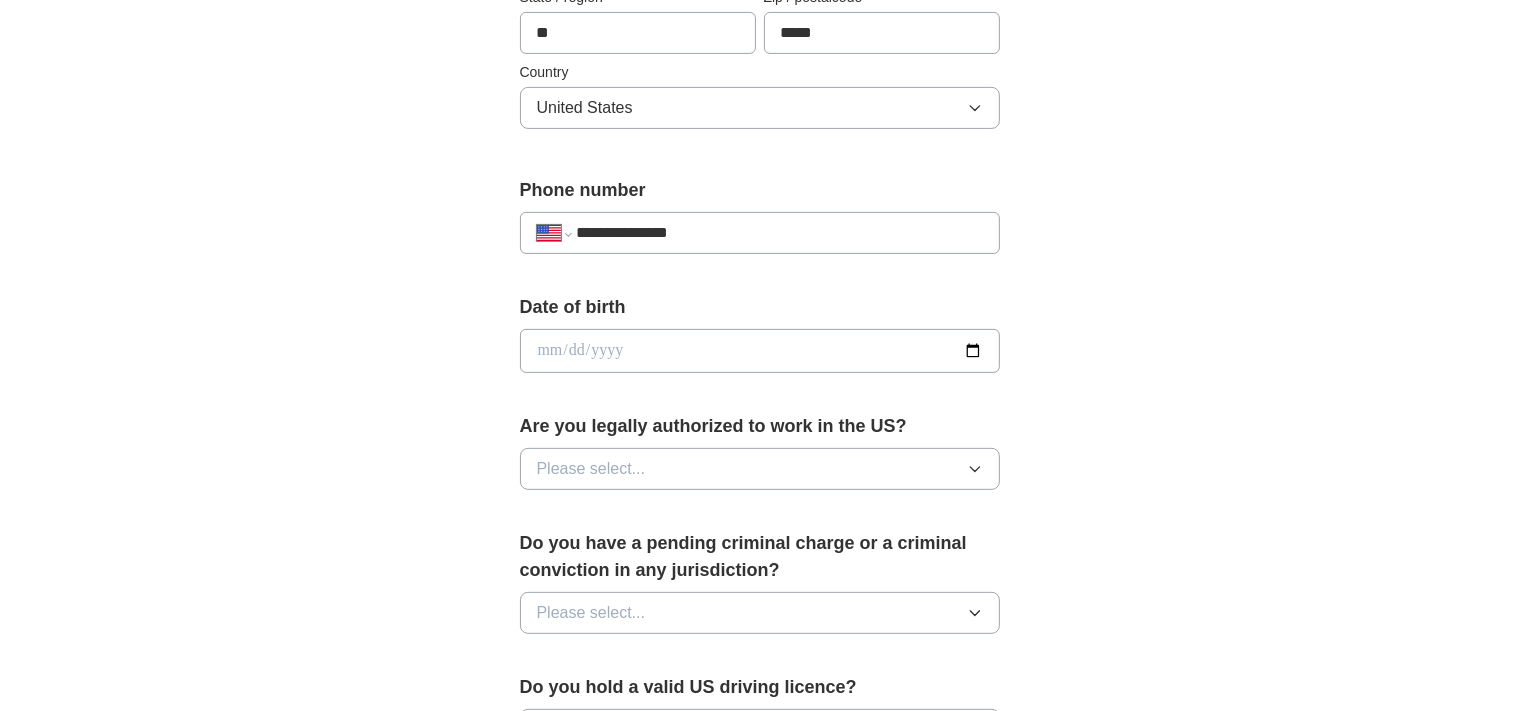 click at bounding box center (760, 351) 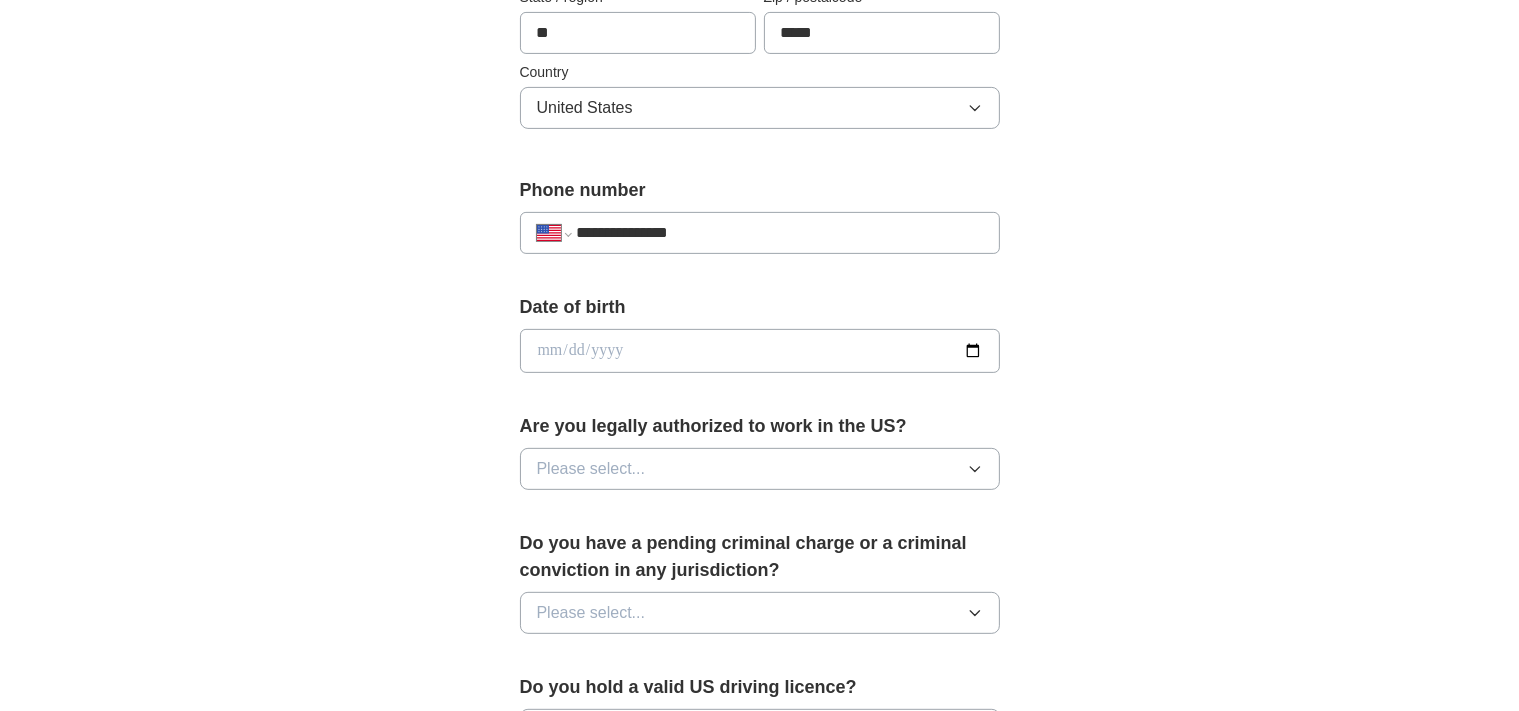 type on "**********" 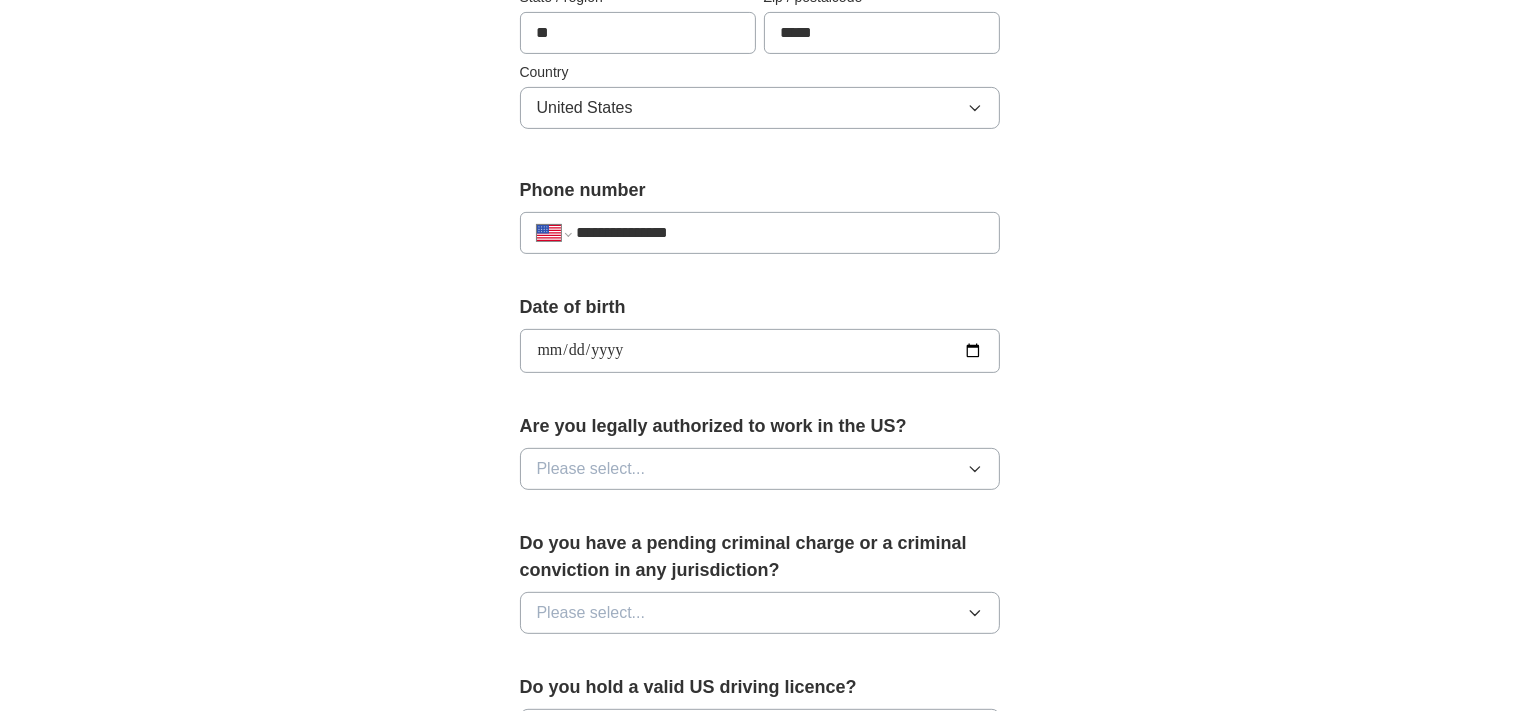 click on "**********" at bounding box center [760, 325] 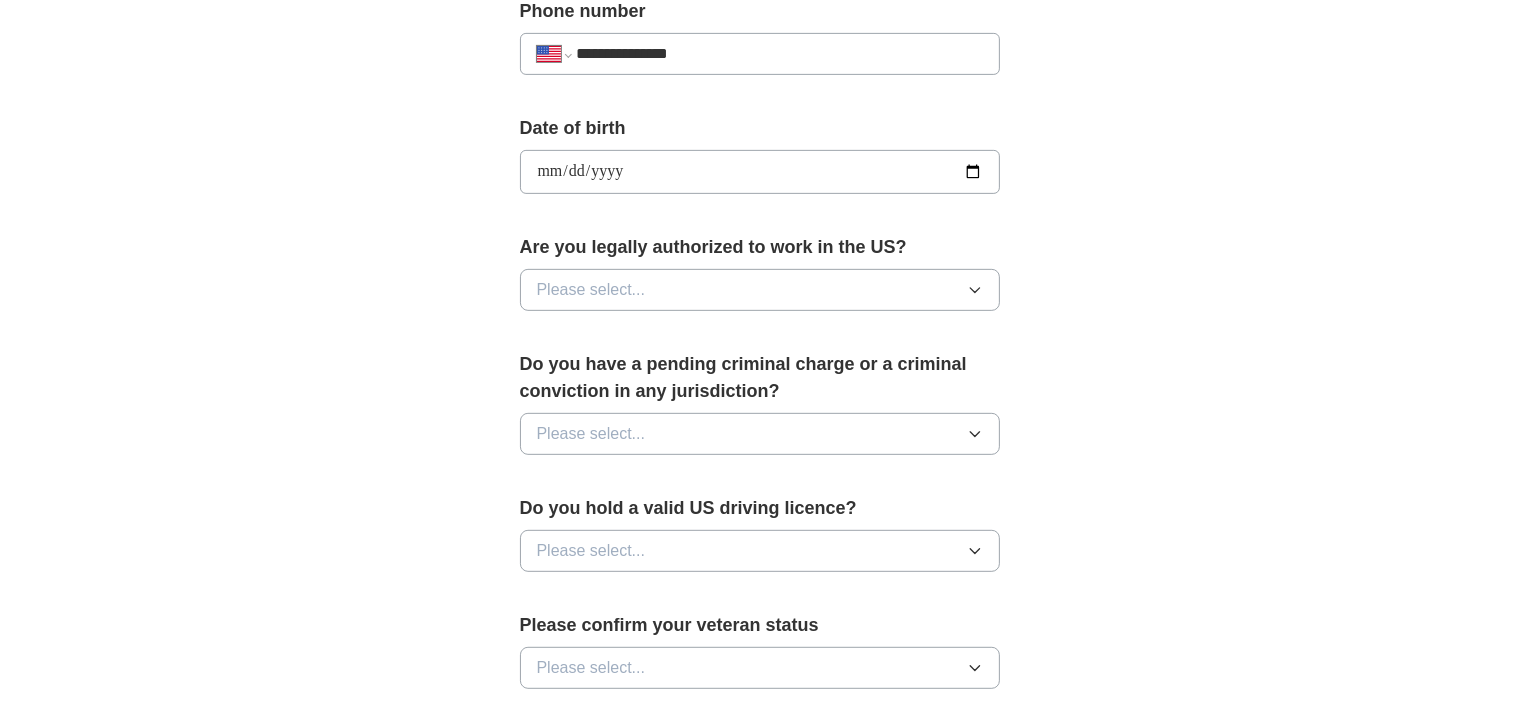 scroll, scrollTop: 844, scrollLeft: 0, axis: vertical 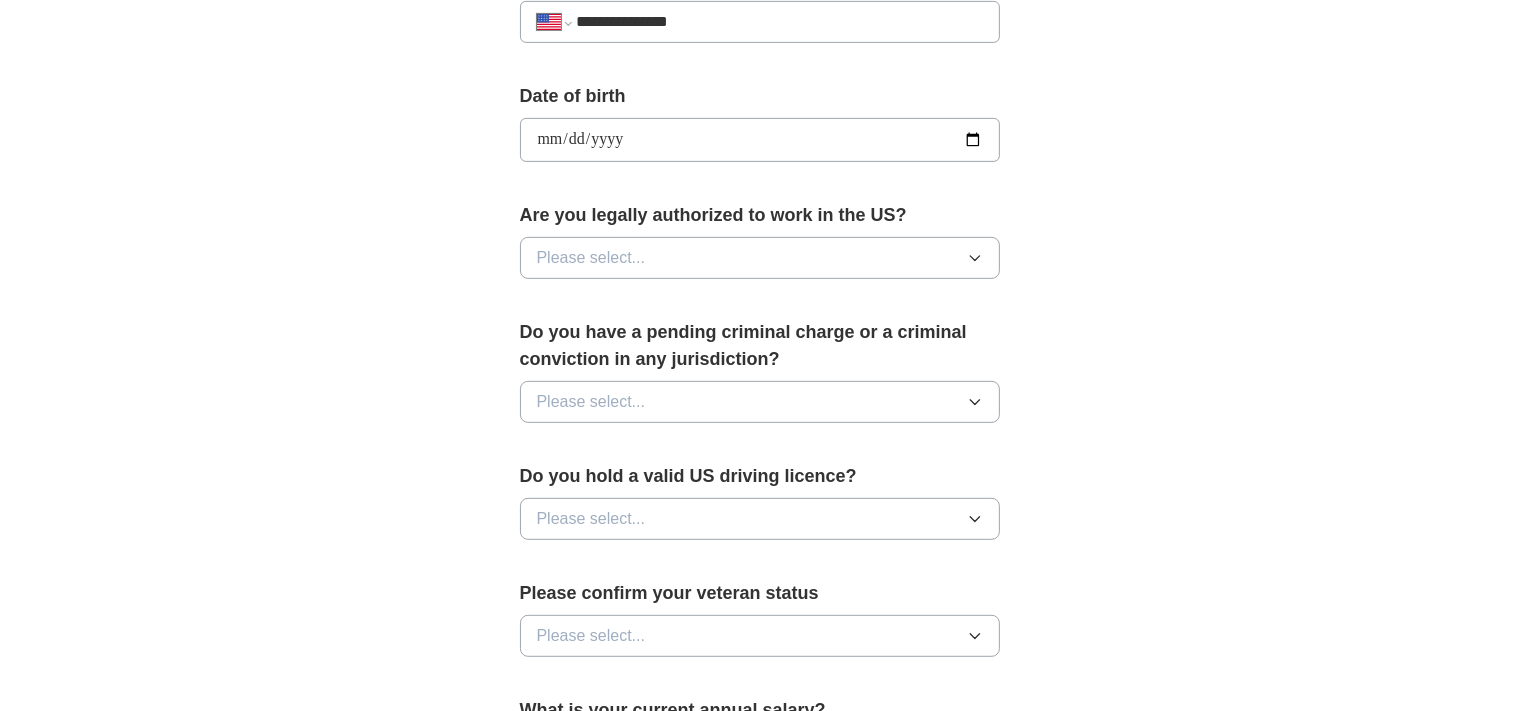 click on "Please select..." at bounding box center [760, 258] 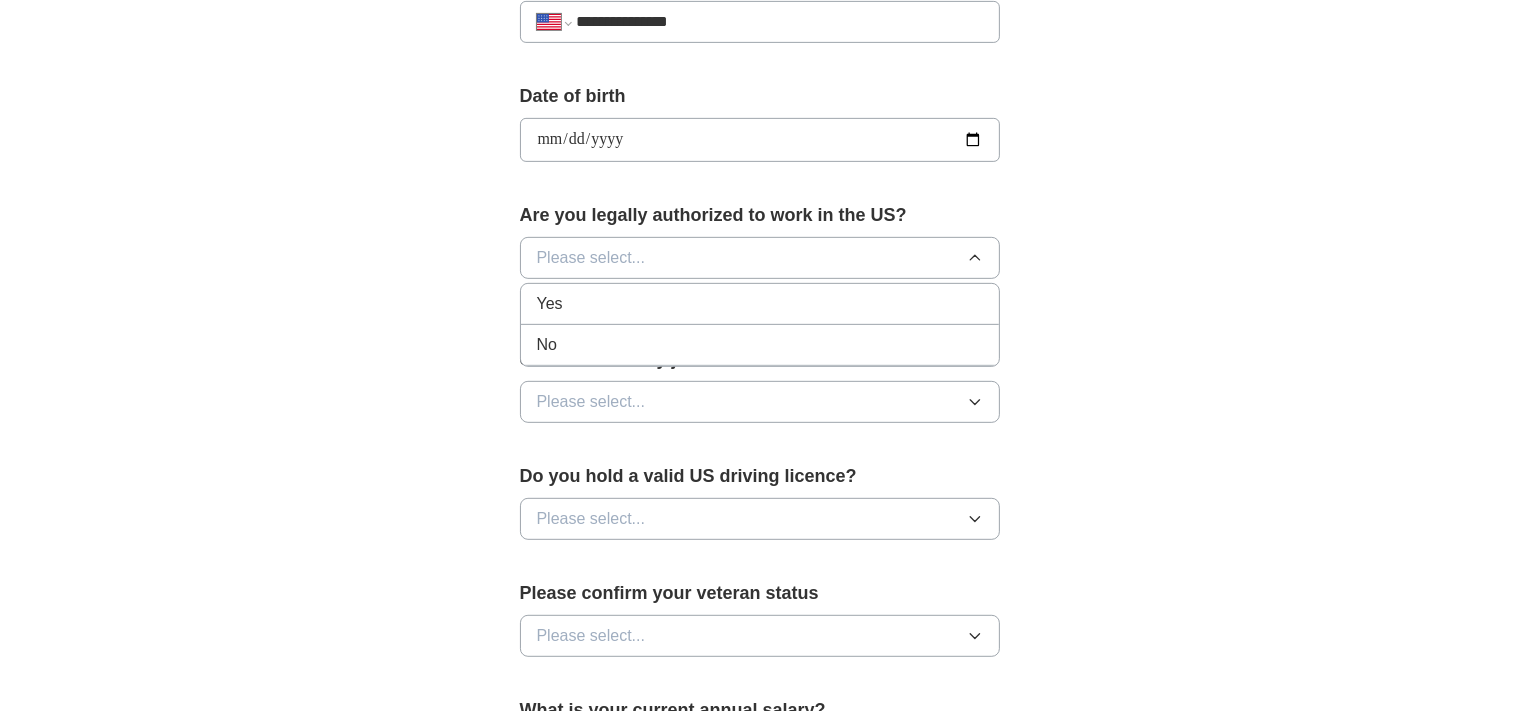 click on "Yes" at bounding box center [760, 304] 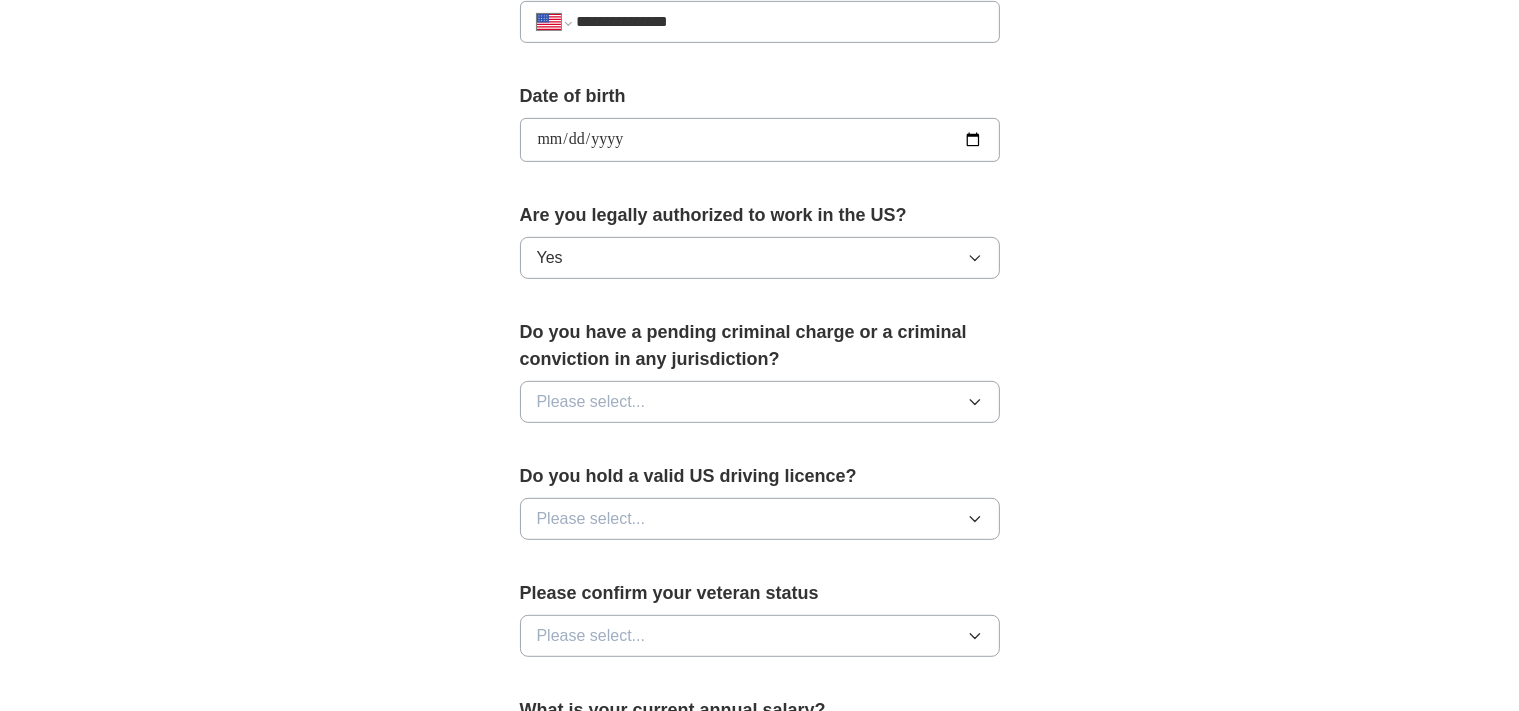 click on "Please select..." at bounding box center [760, 402] 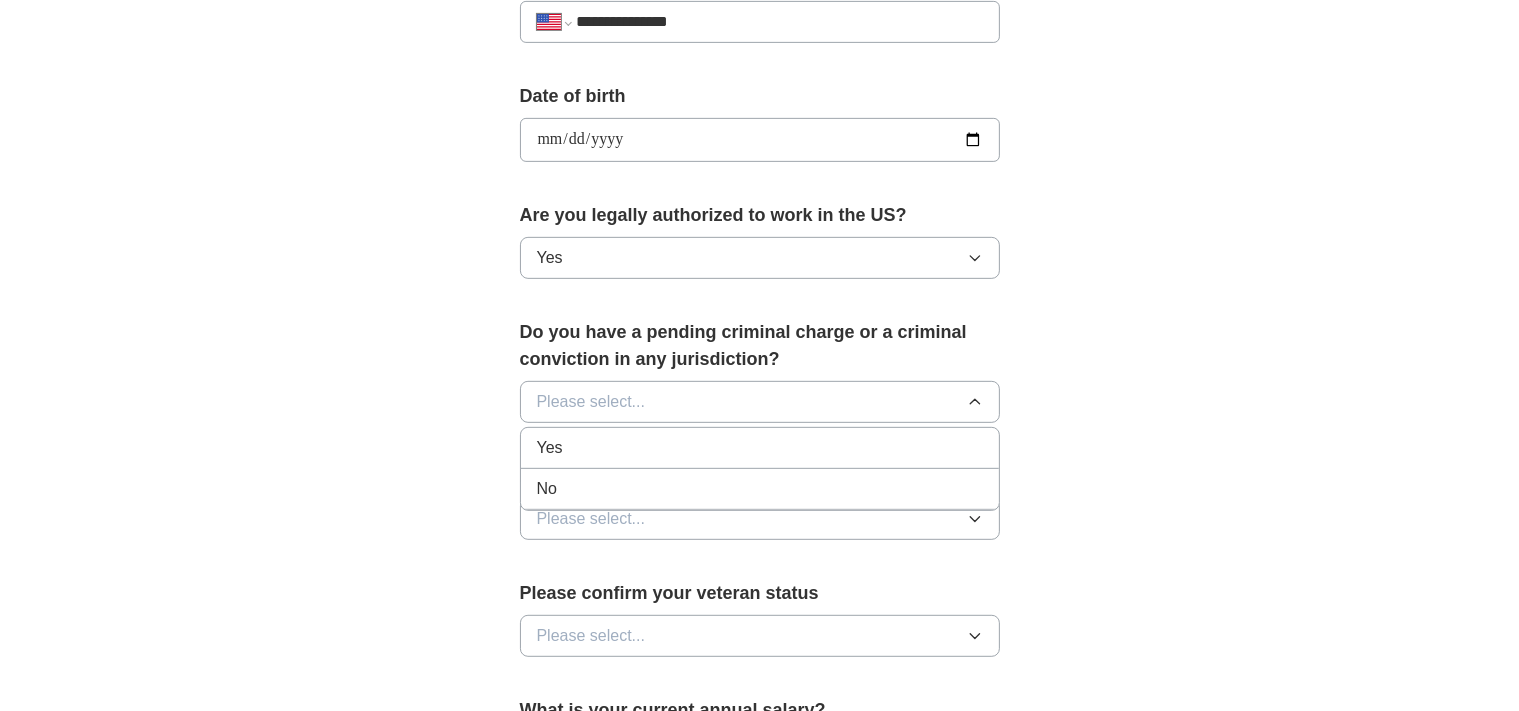 click on "No" at bounding box center [547, 489] 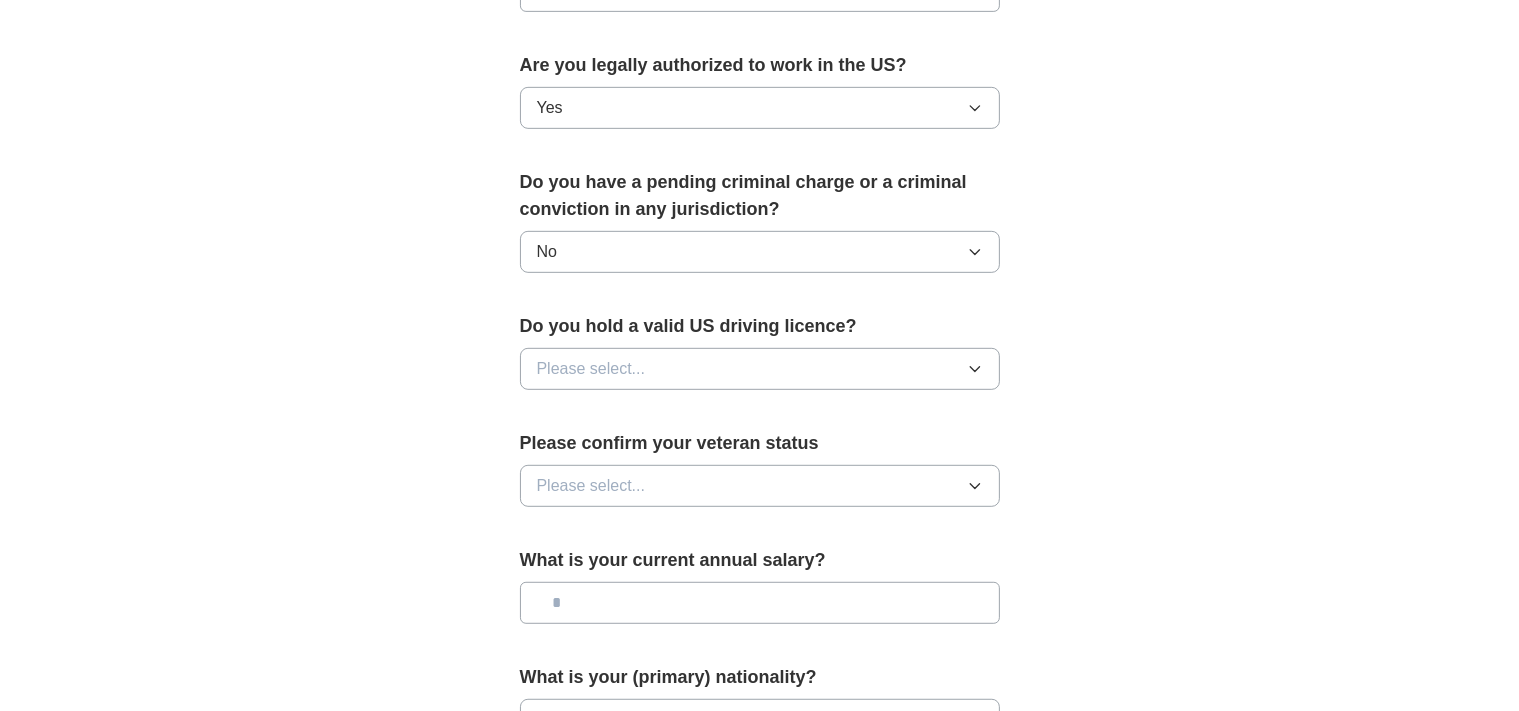 scroll, scrollTop: 1056, scrollLeft: 0, axis: vertical 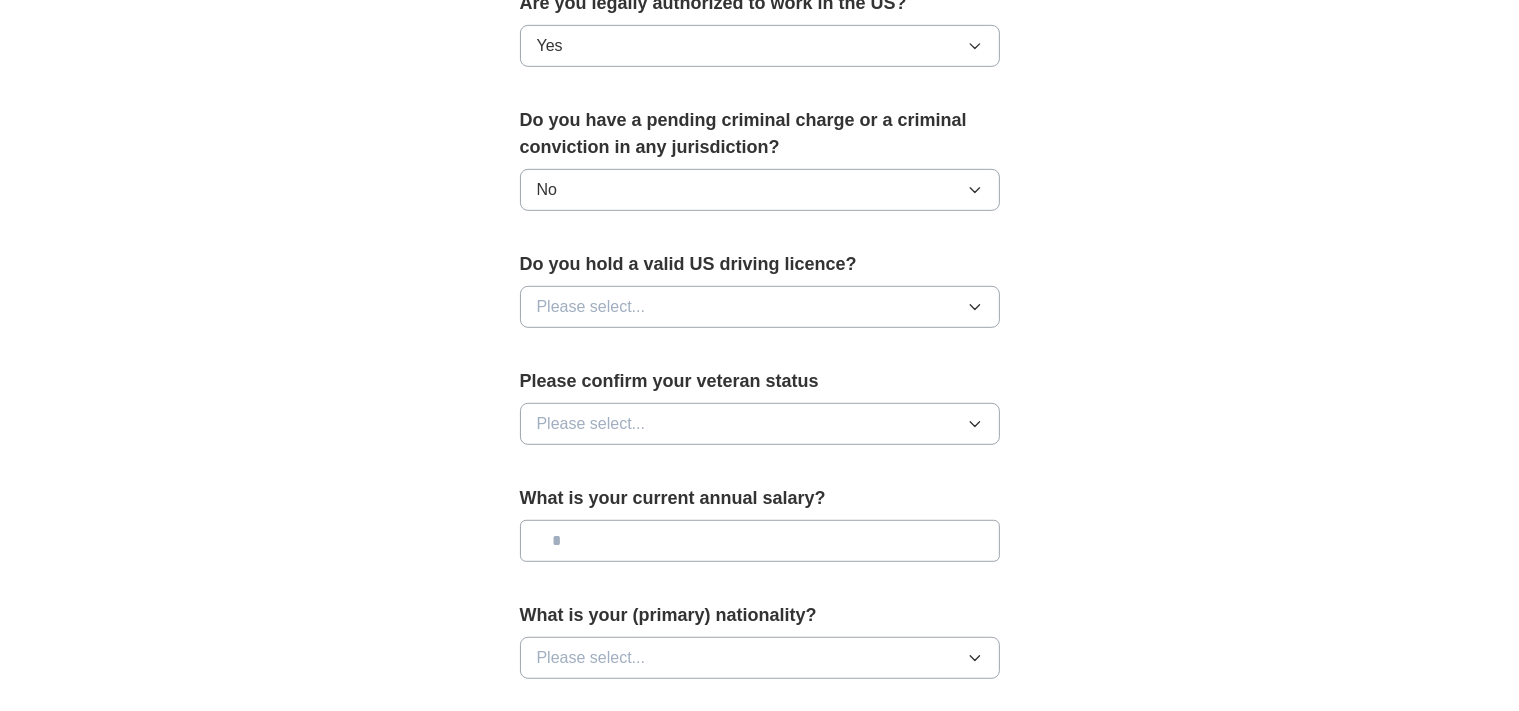 click on "Please select..." at bounding box center [760, 307] 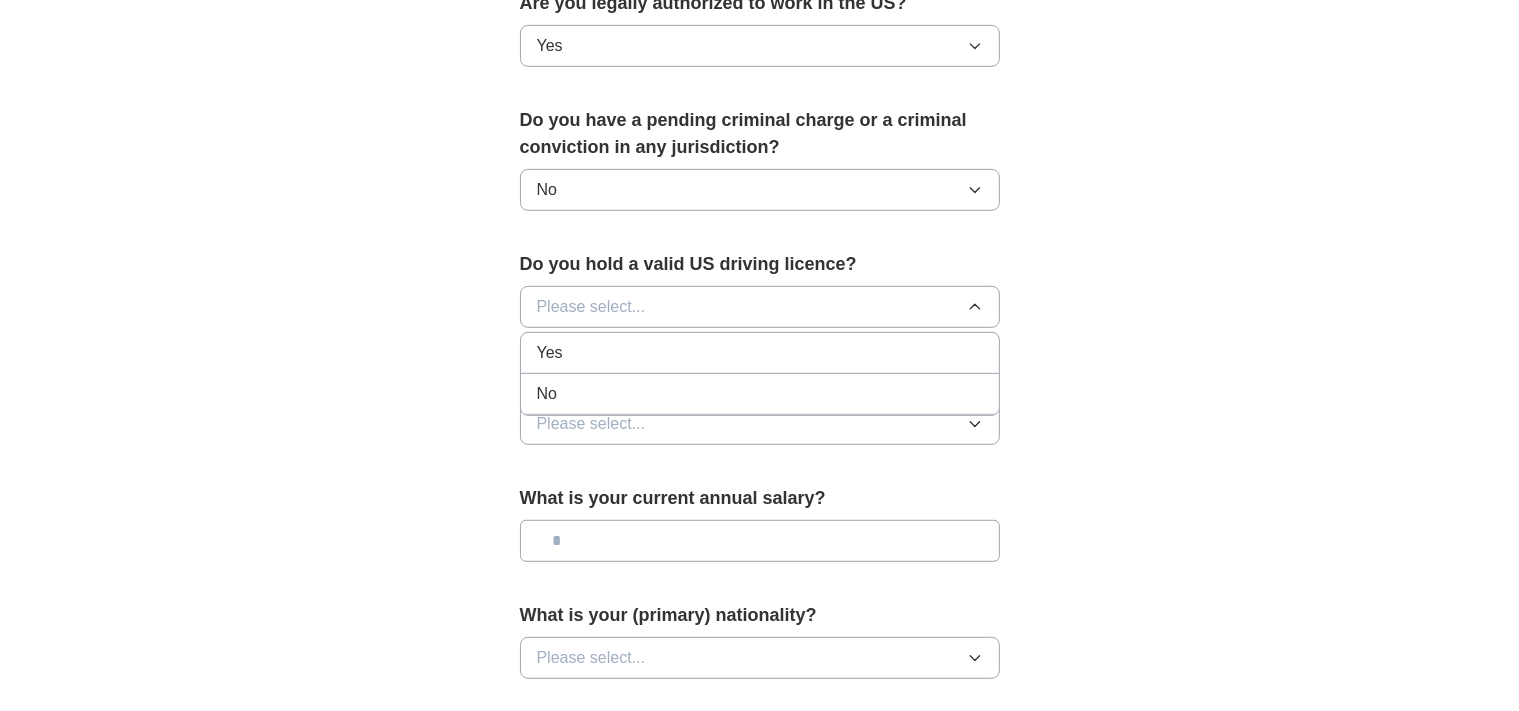 click on "Yes" at bounding box center [760, 353] 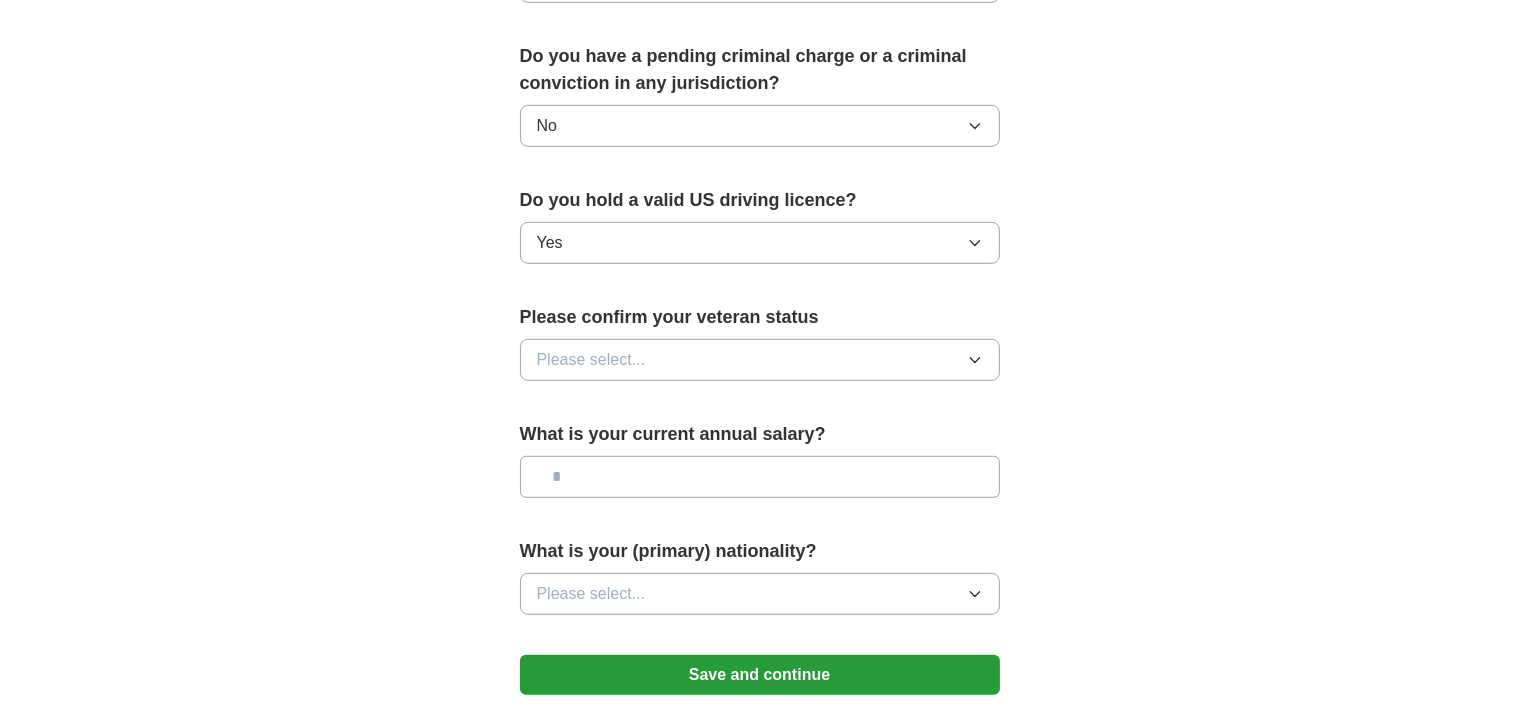 scroll, scrollTop: 1161, scrollLeft: 0, axis: vertical 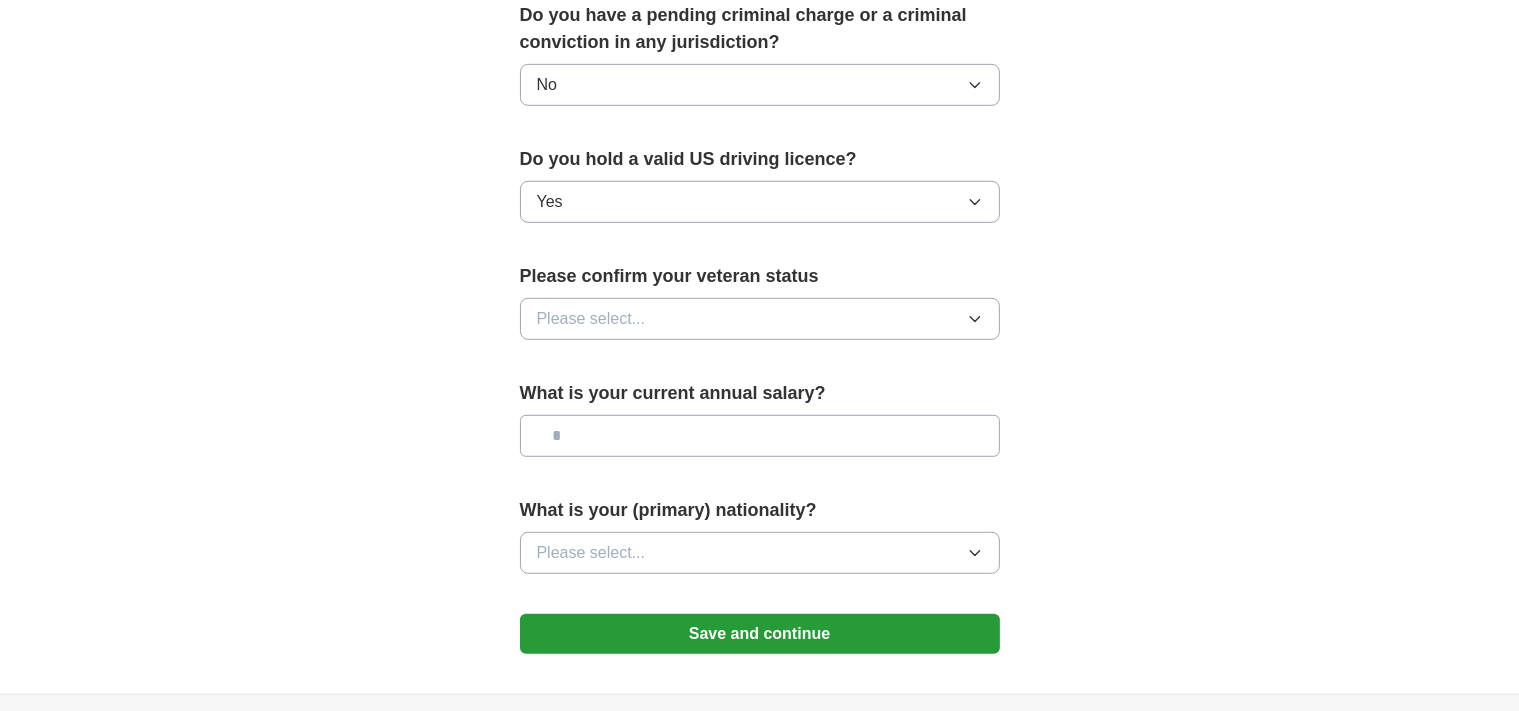 click on "Please select..." at bounding box center (760, 319) 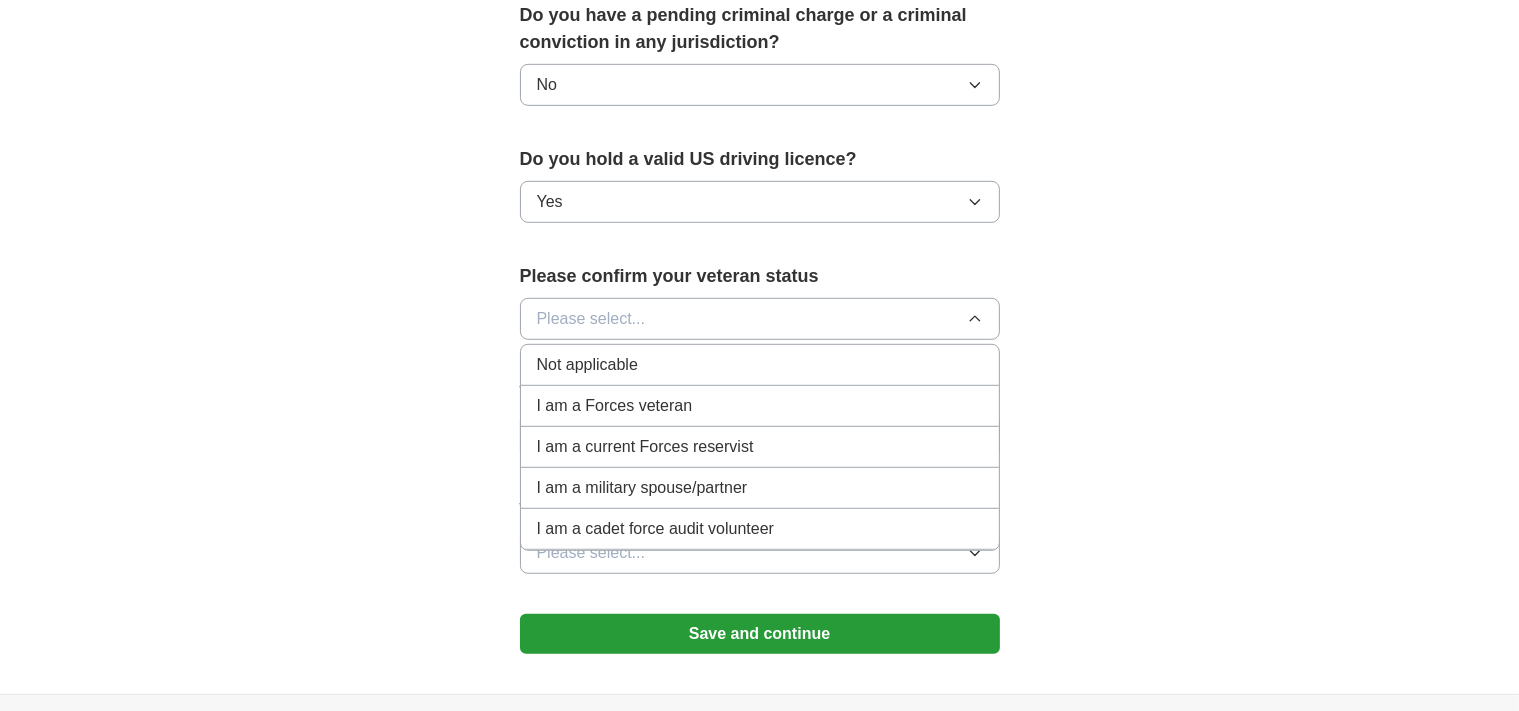 click on "Not applicable" at bounding box center (587, 365) 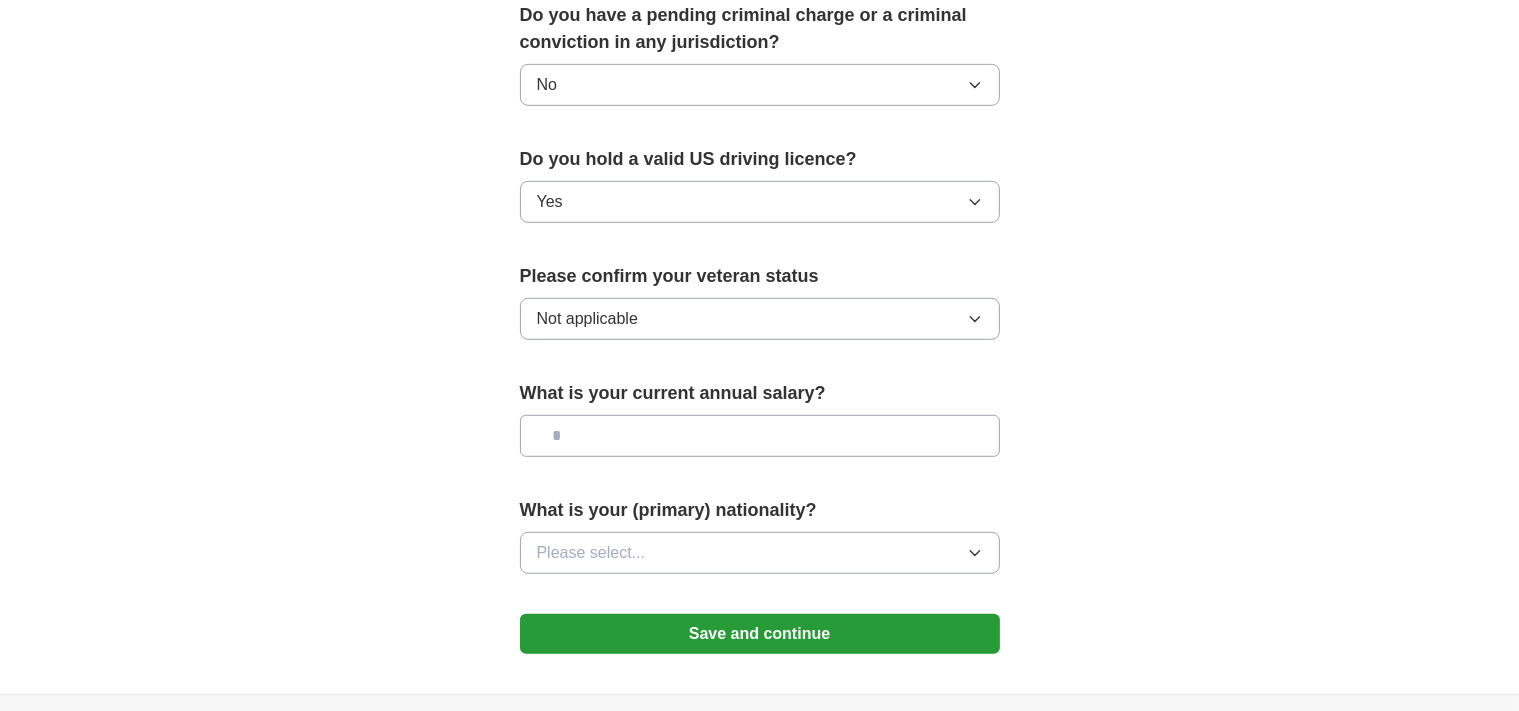 click at bounding box center (760, 436) 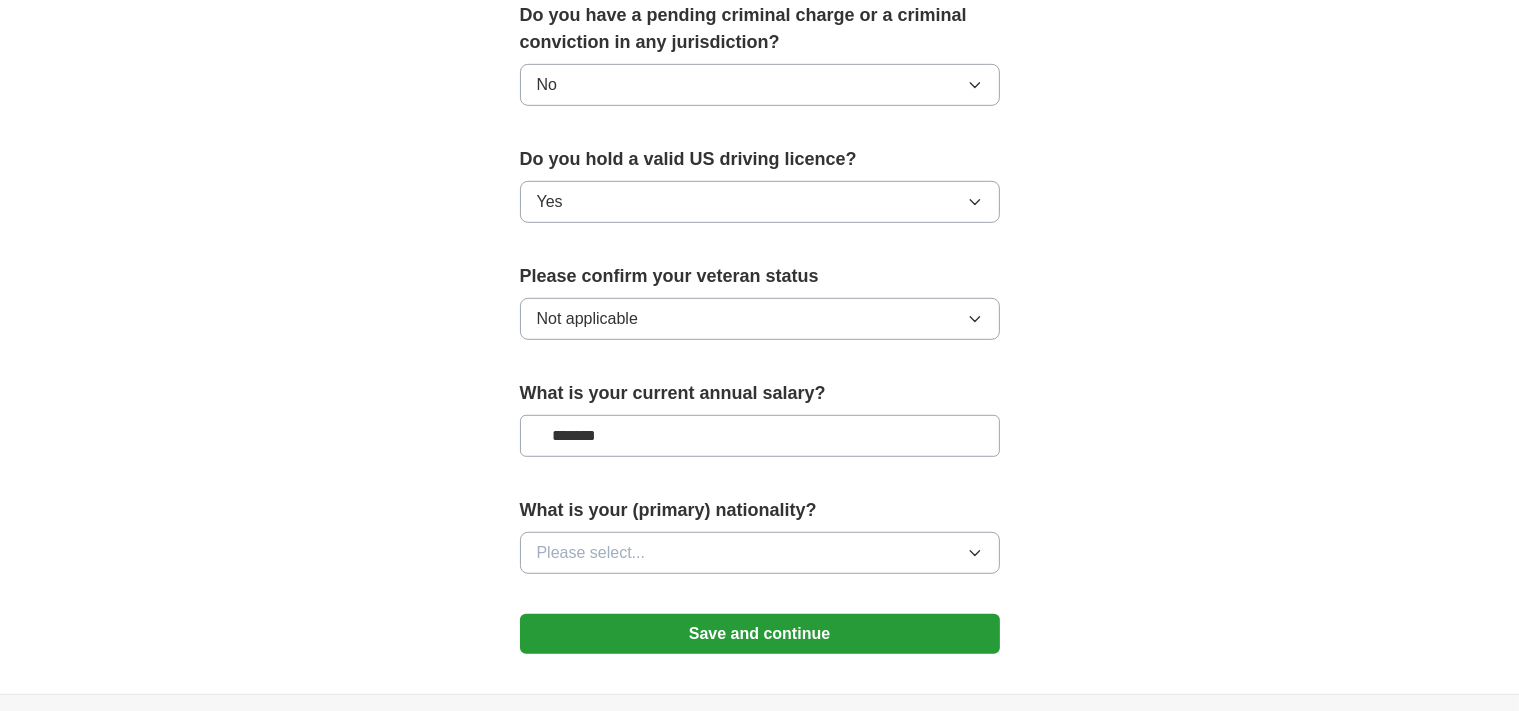 type on "*******" 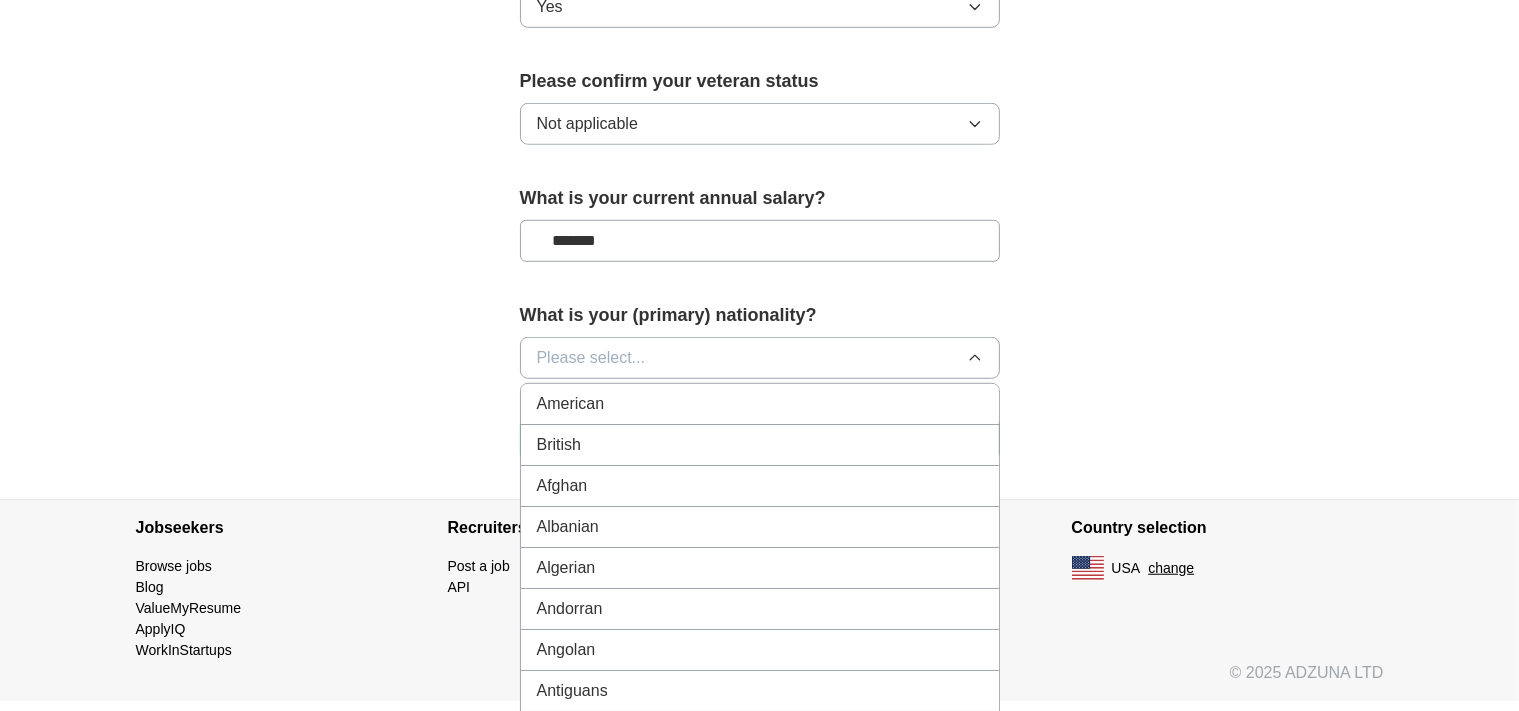 scroll, scrollTop: 1372, scrollLeft: 0, axis: vertical 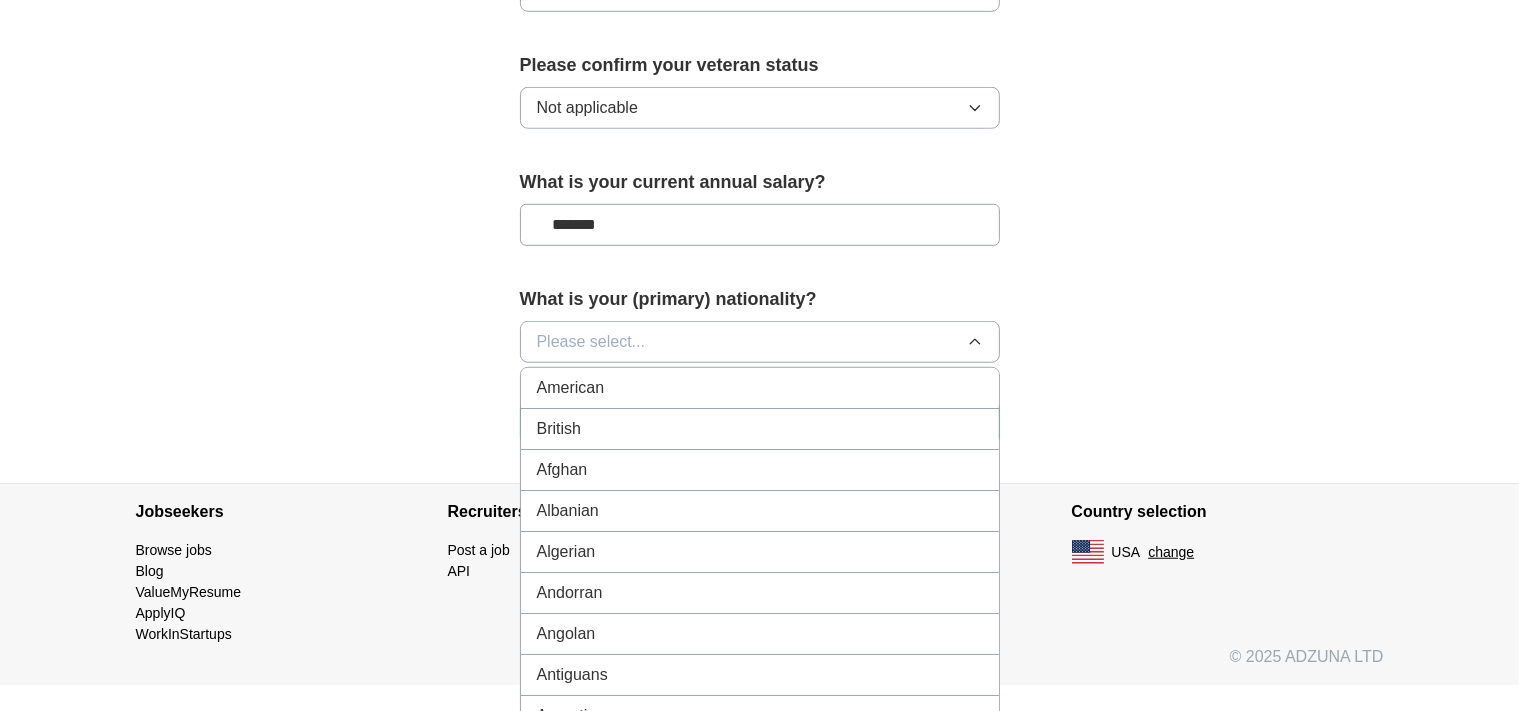 click on "American" at bounding box center (760, 388) 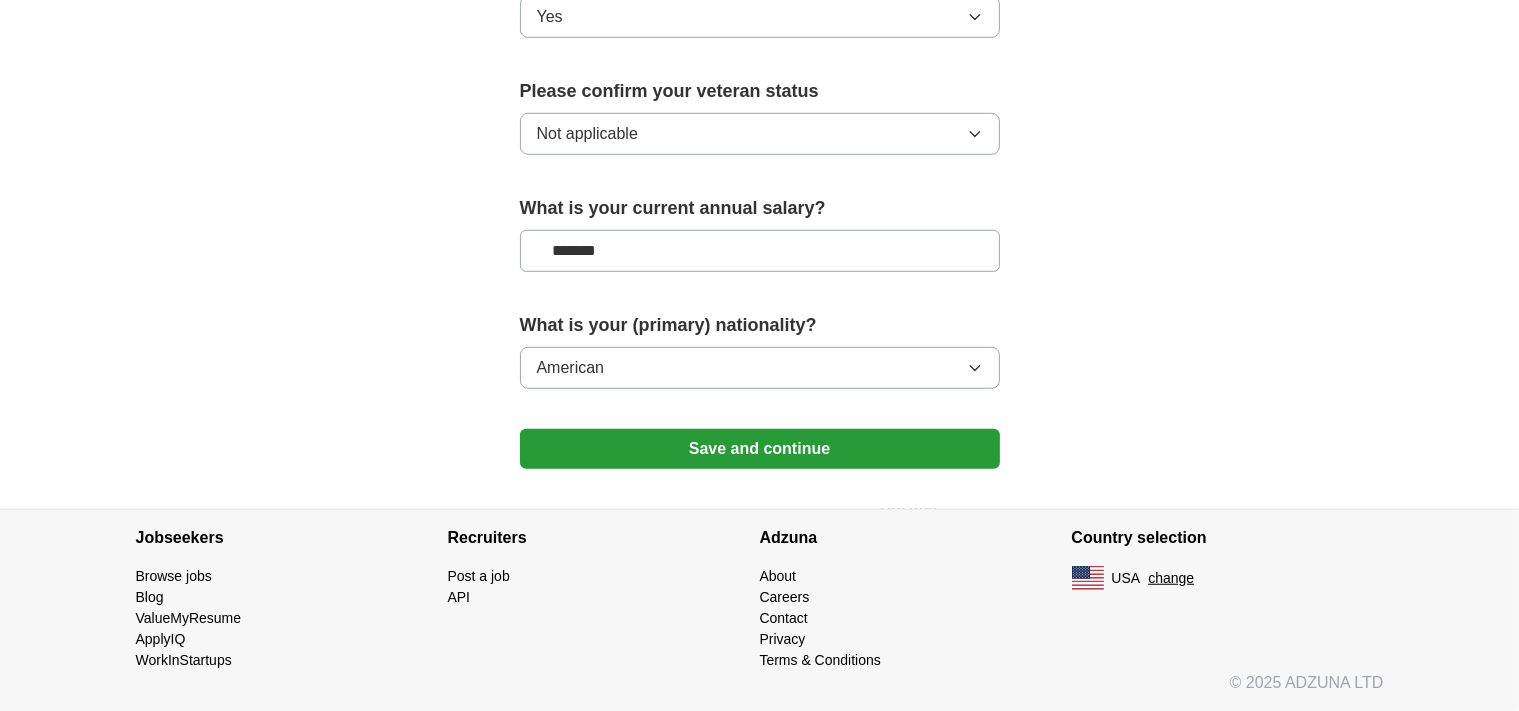 scroll, scrollTop: 1338, scrollLeft: 0, axis: vertical 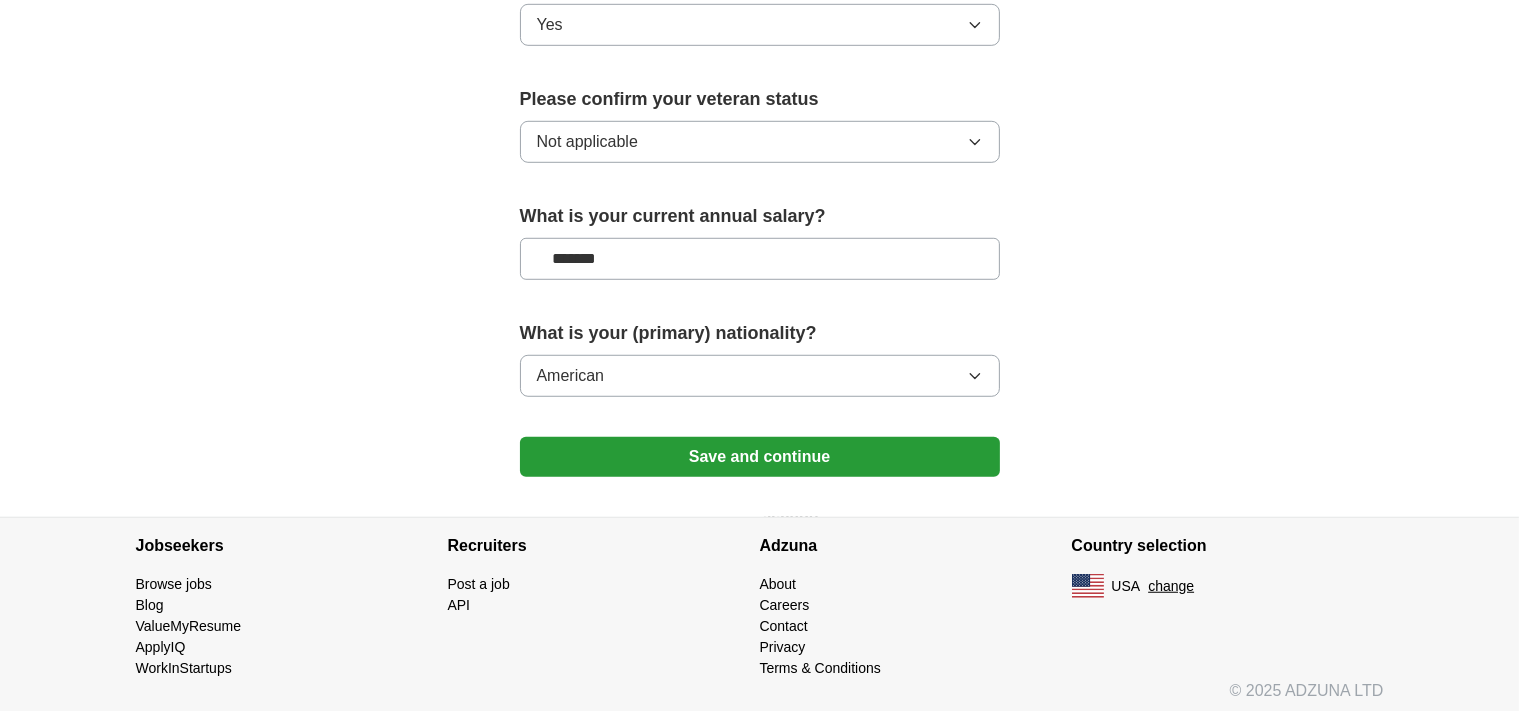 click on "Save and continue" at bounding box center [760, 457] 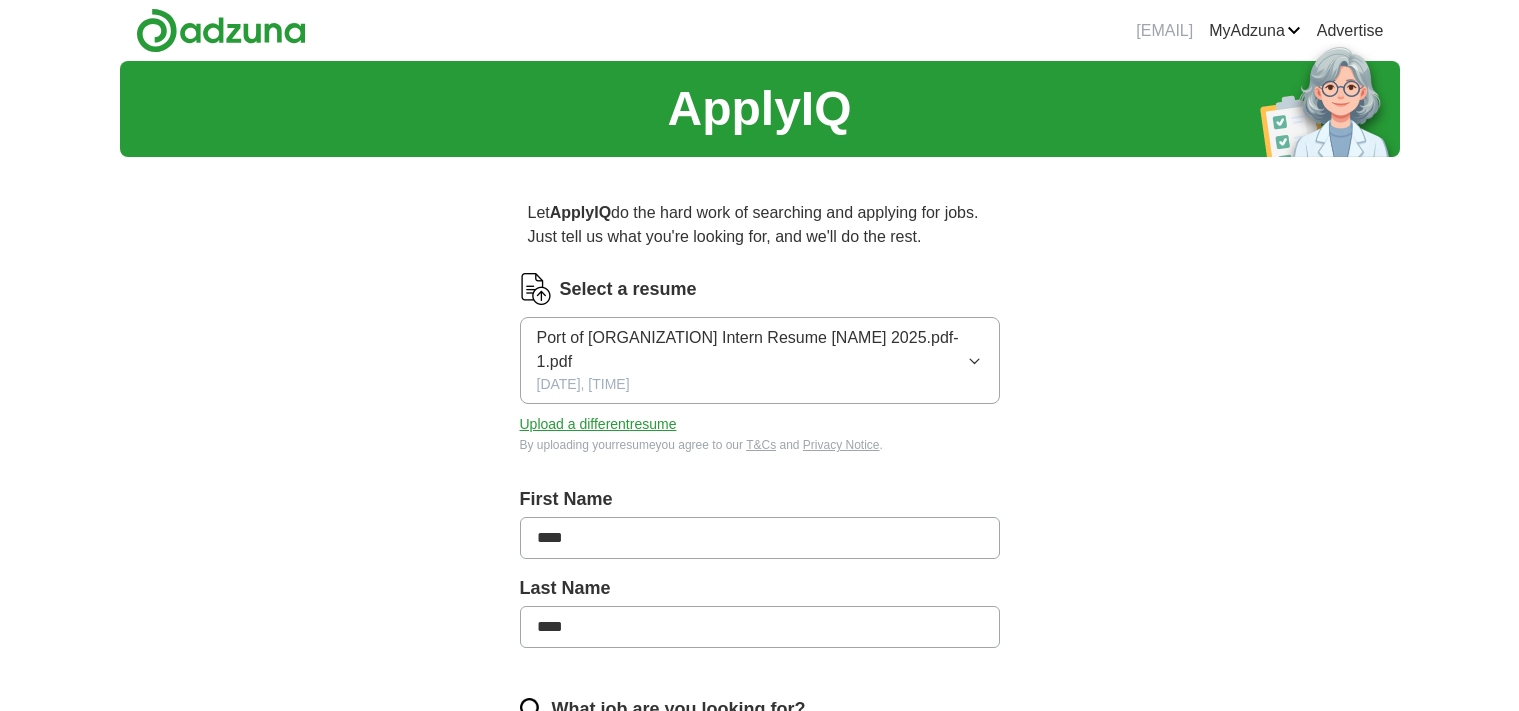 scroll, scrollTop: 0, scrollLeft: 0, axis: both 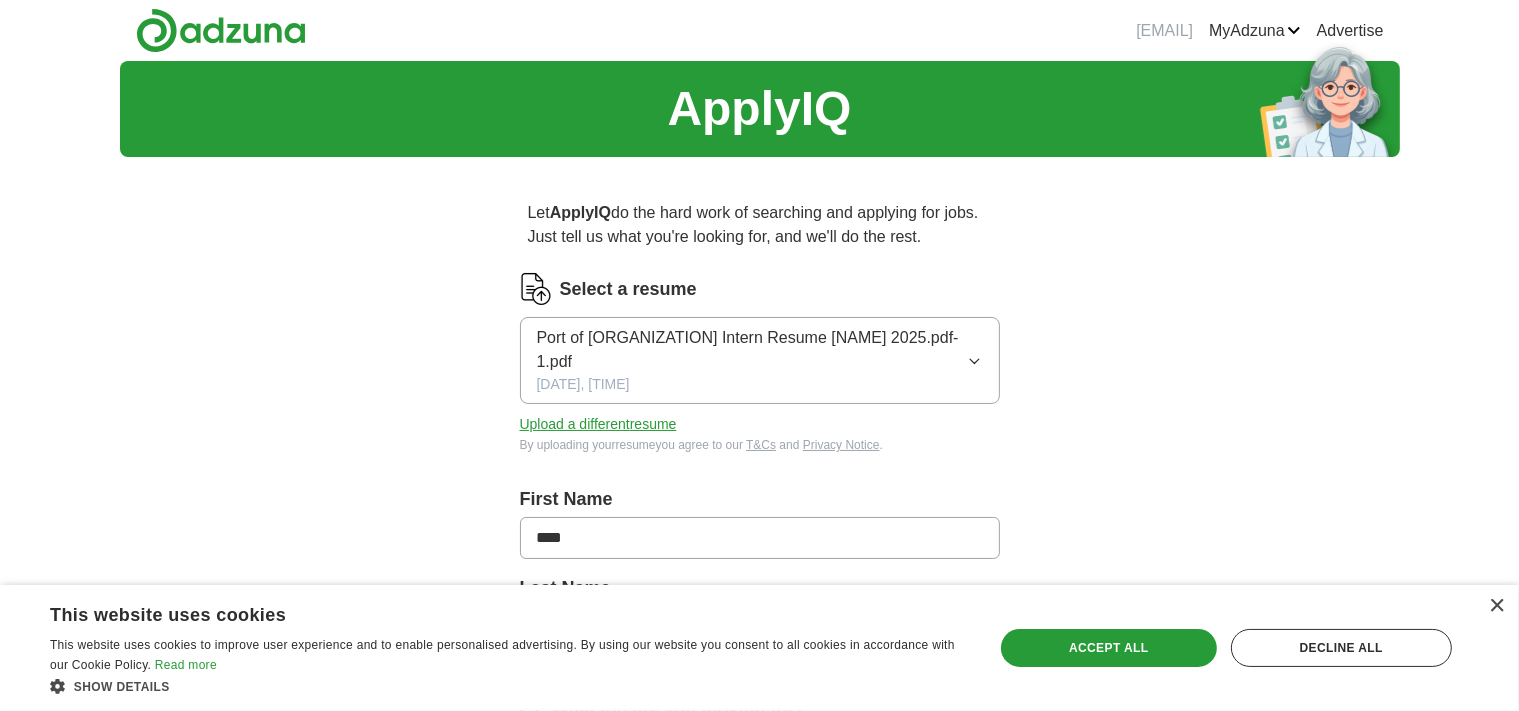 click on "Upload a different  resume" at bounding box center [598, 424] 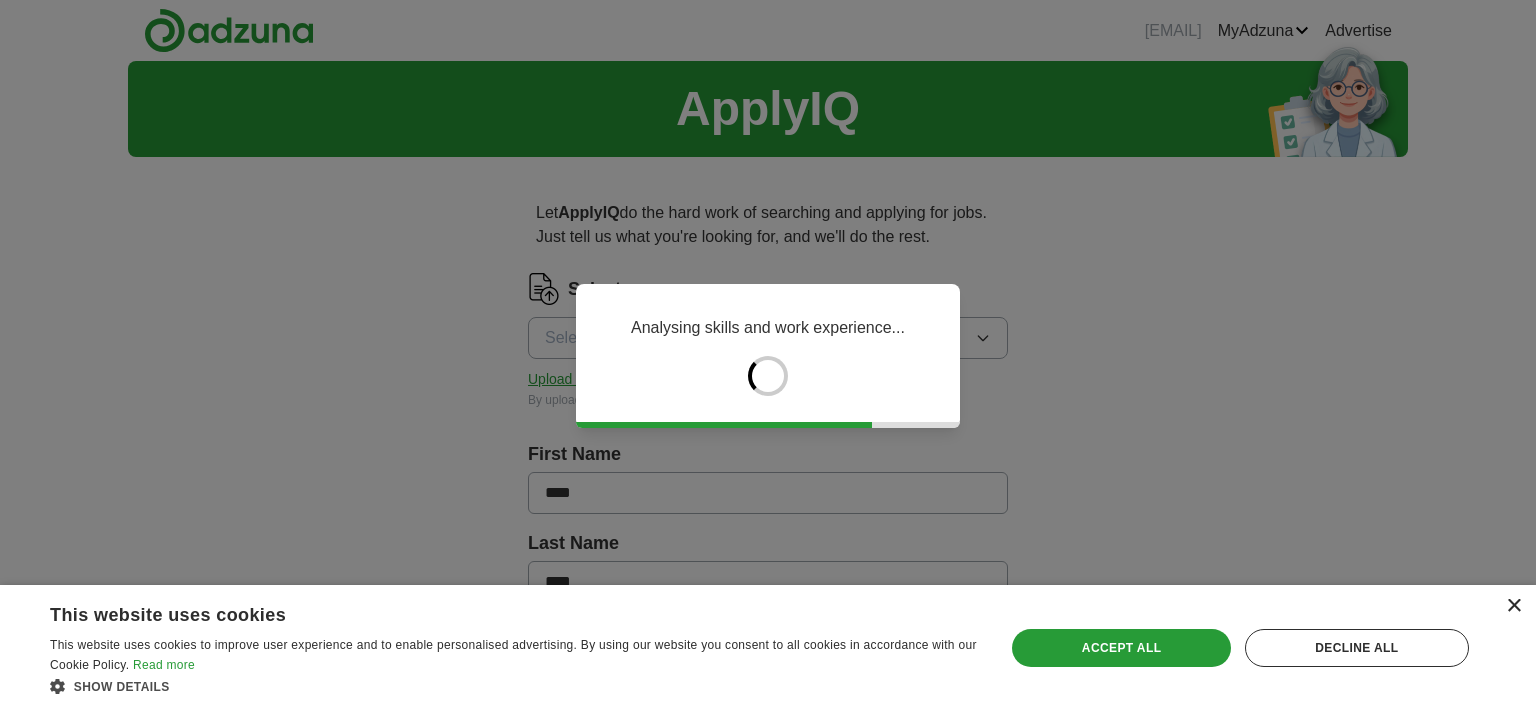click on "×" at bounding box center (1513, 606) 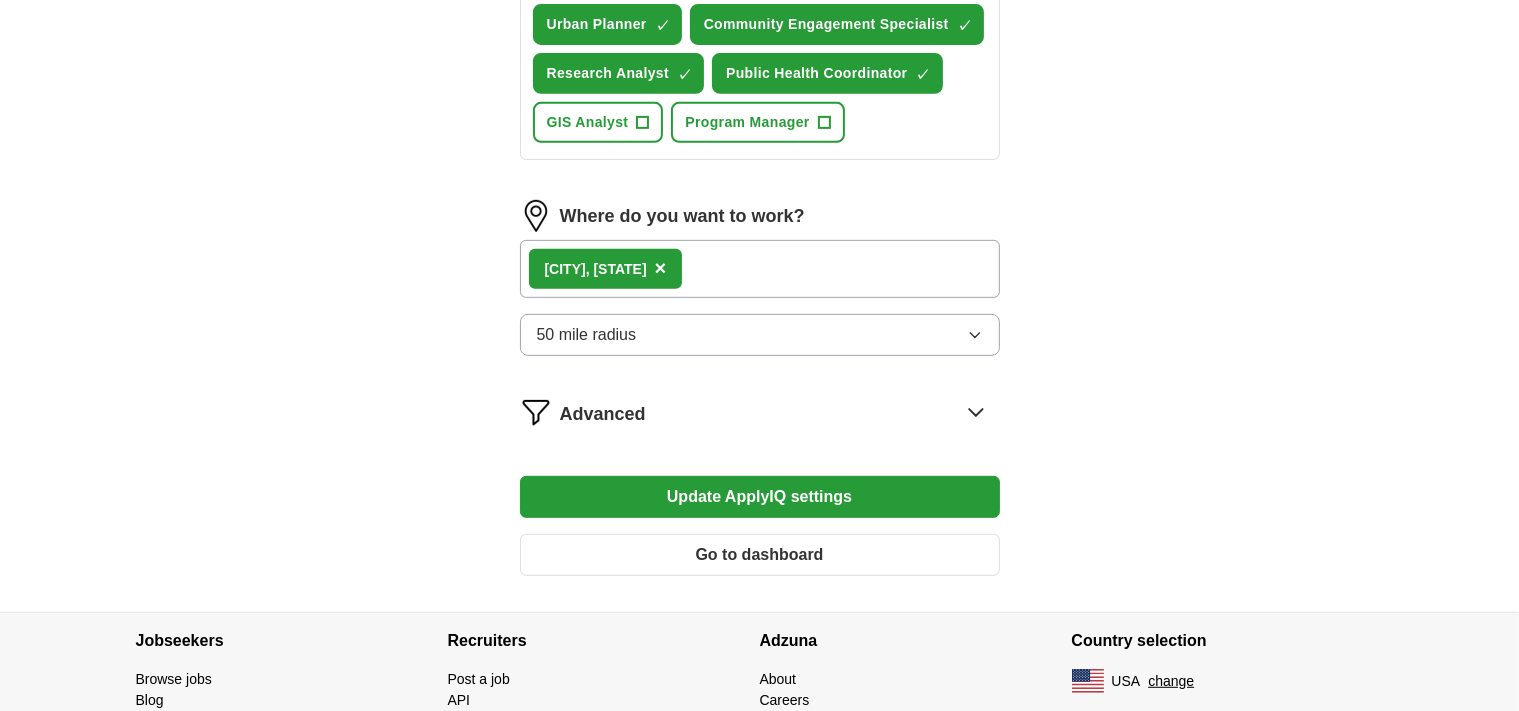 scroll, scrollTop: 992, scrollLeft: 0, axis: vertical 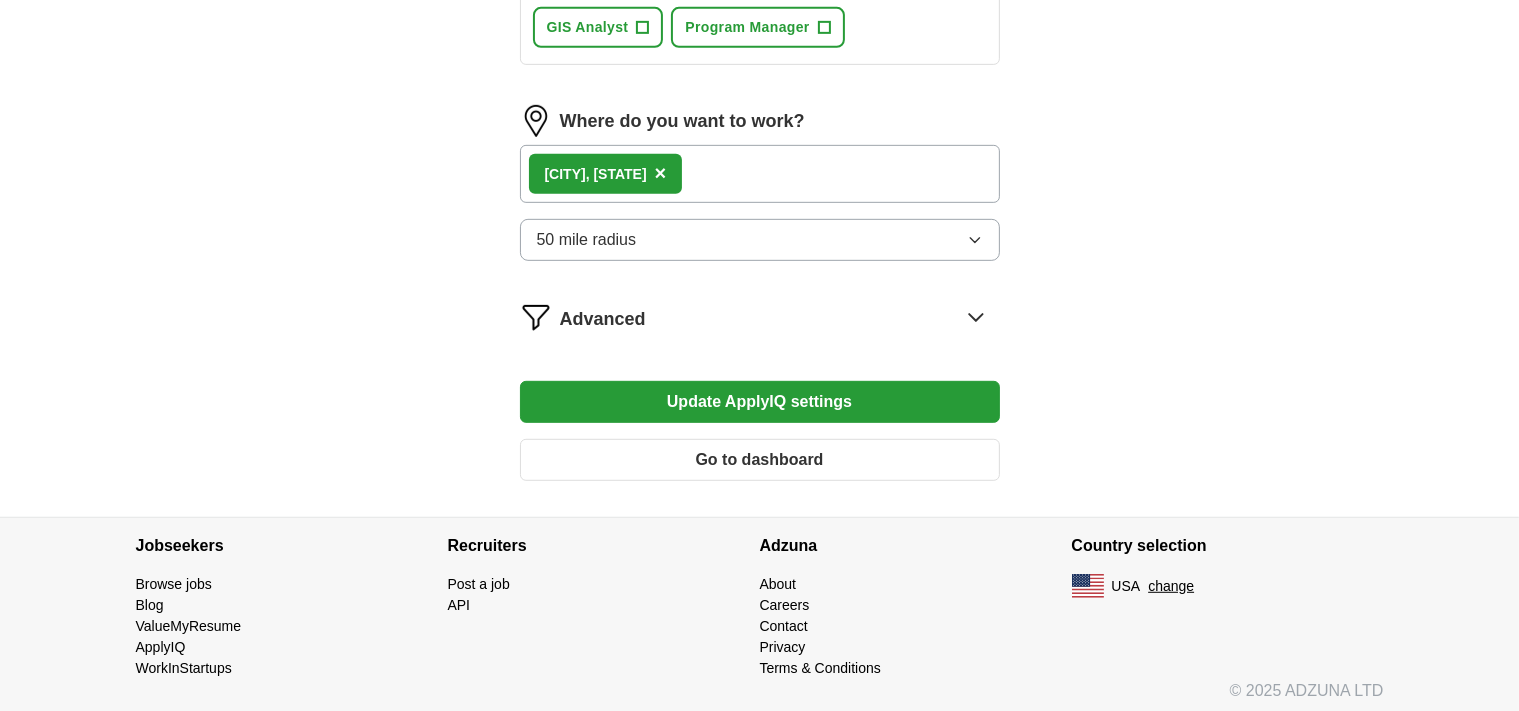 click on "Update ApplyIQ settings" at bounding box center (760, 402) 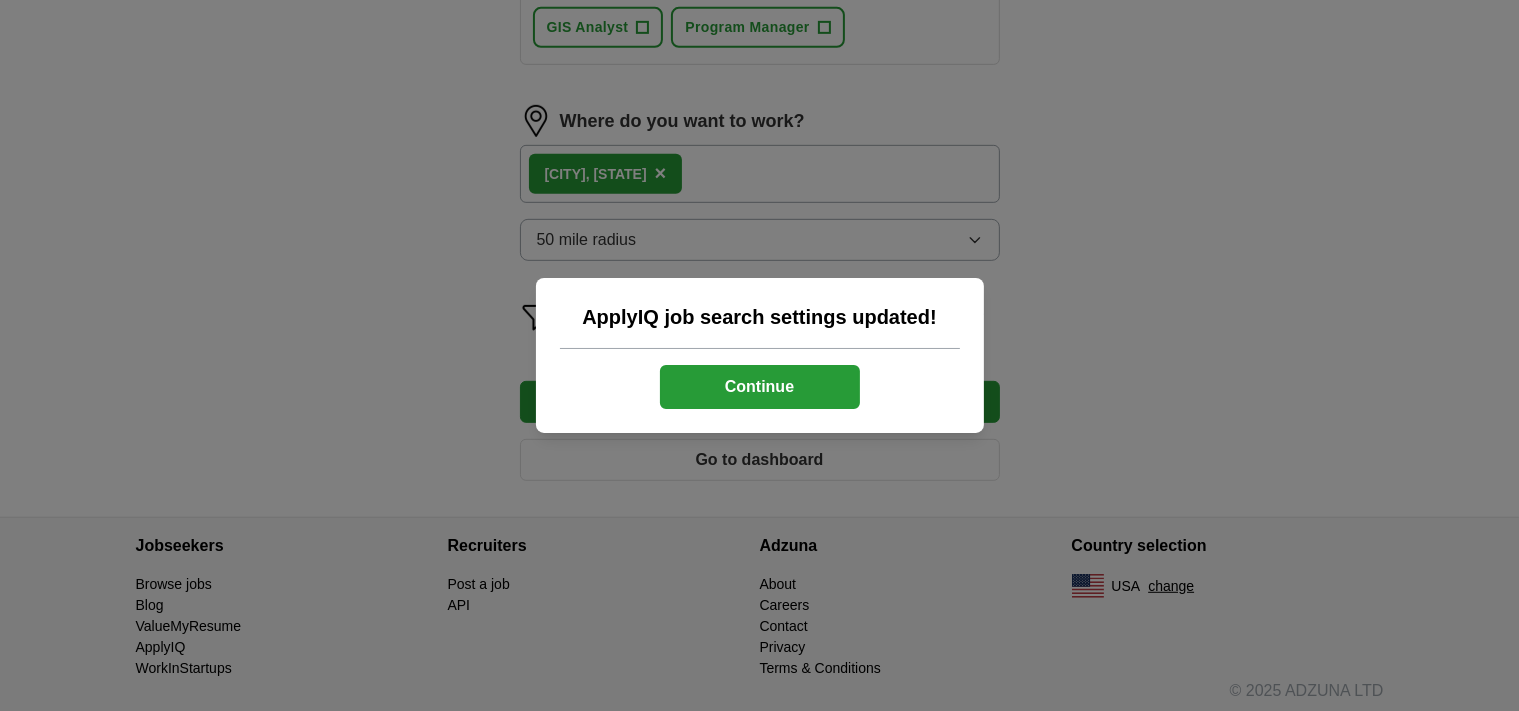click on "Continue" at bounding box center [760, 387] 